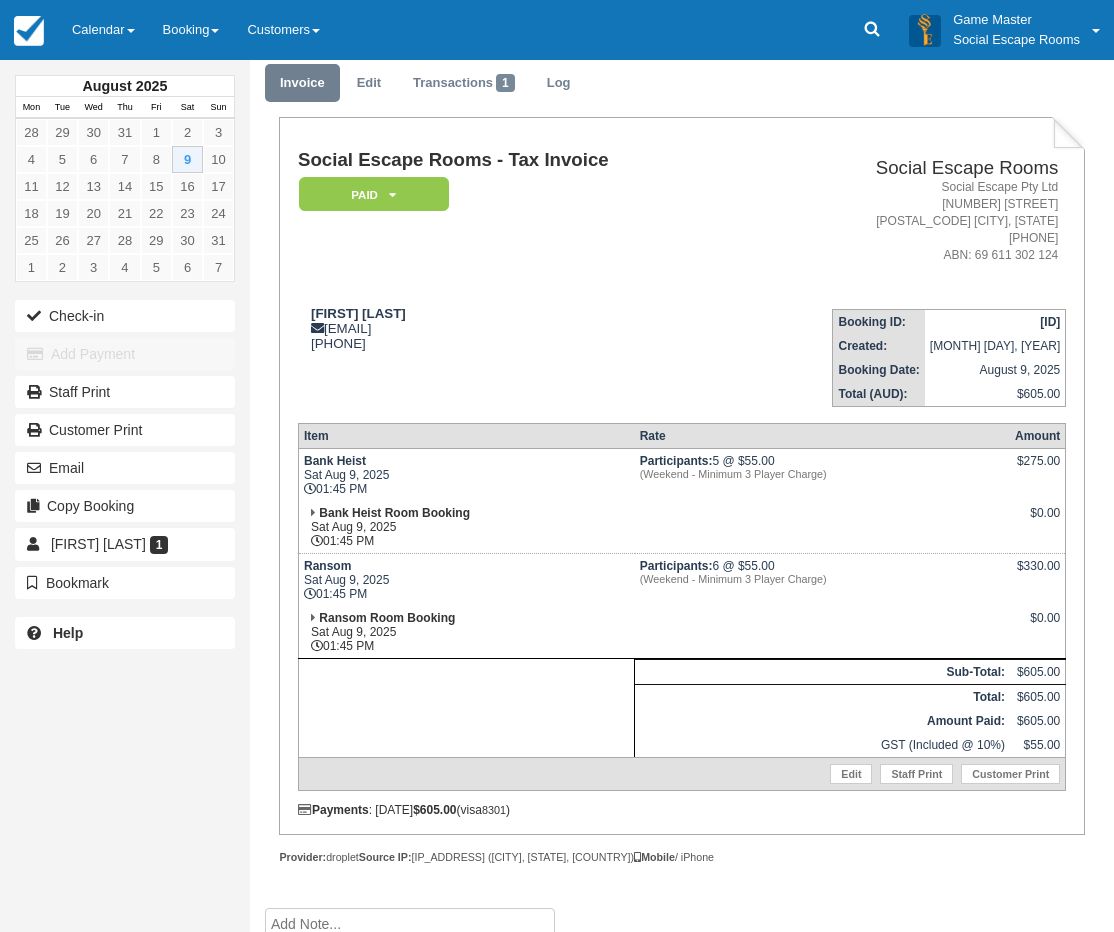 scroll, scrollTop: 95, scrollLeft: 0, axis: vertical 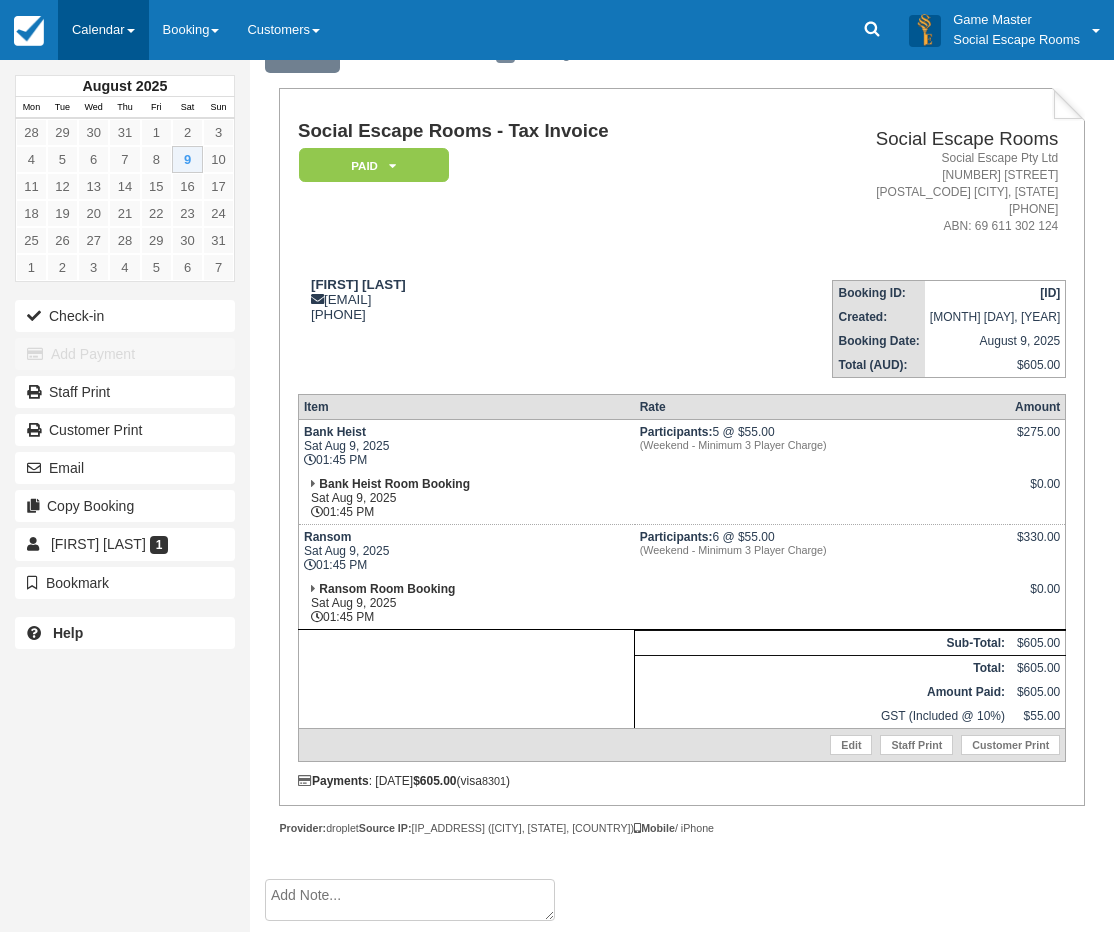 click on "Calendar" at bounding box center (103, 30) 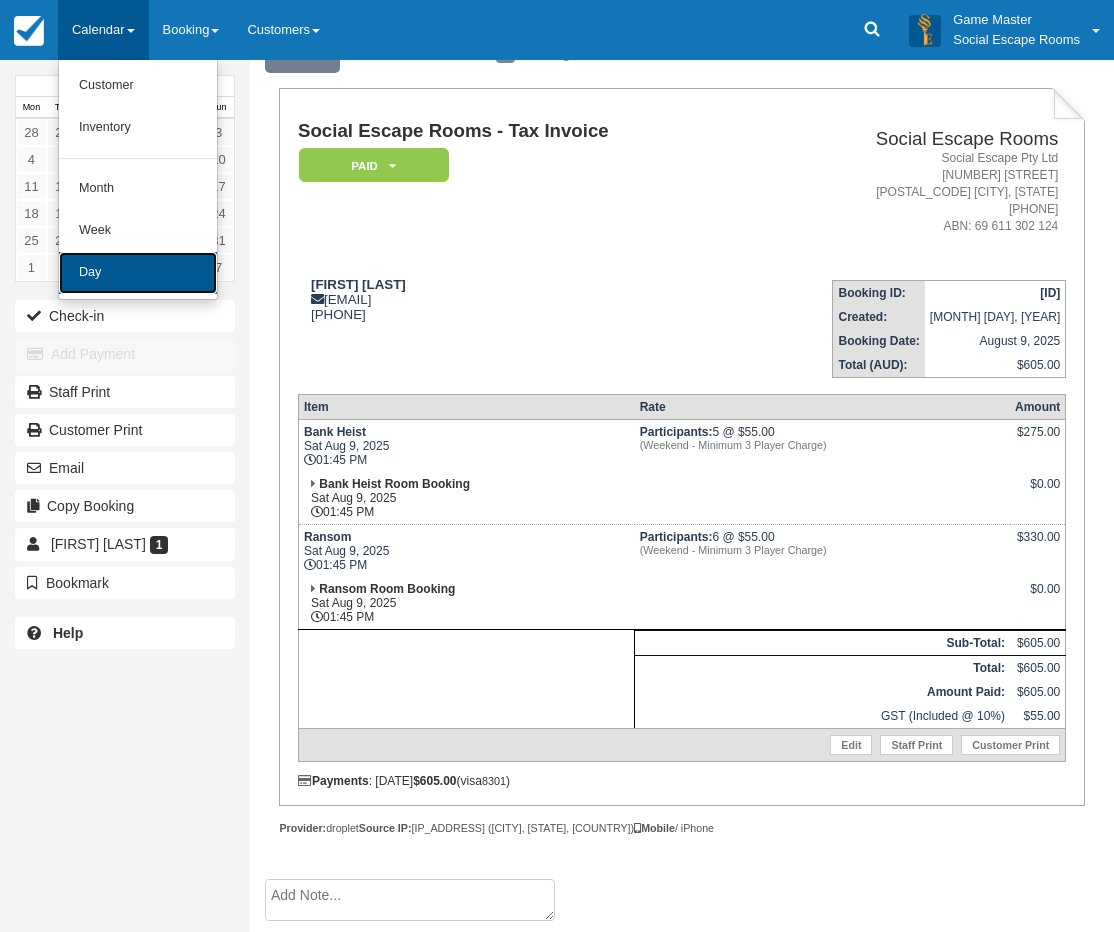 click on "Day" at bounding box center (138, 273) 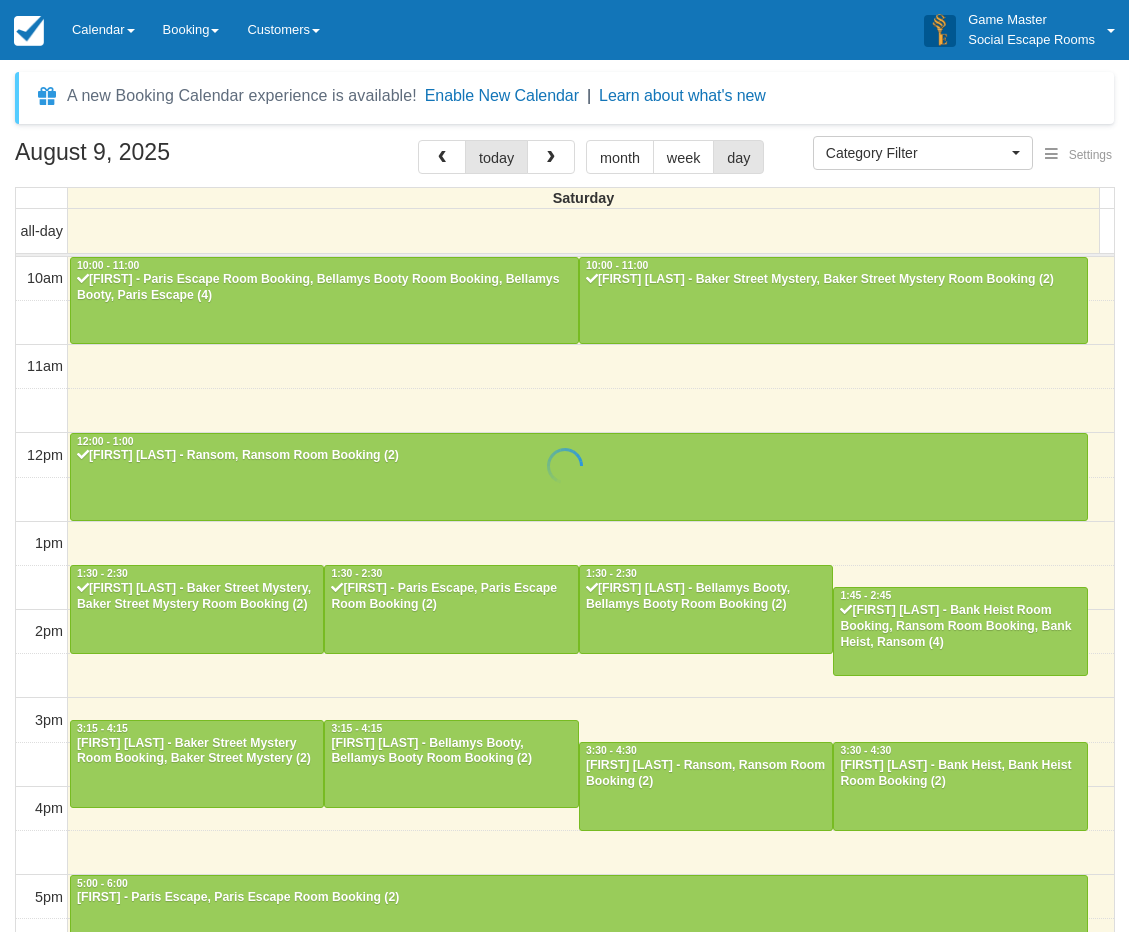 select 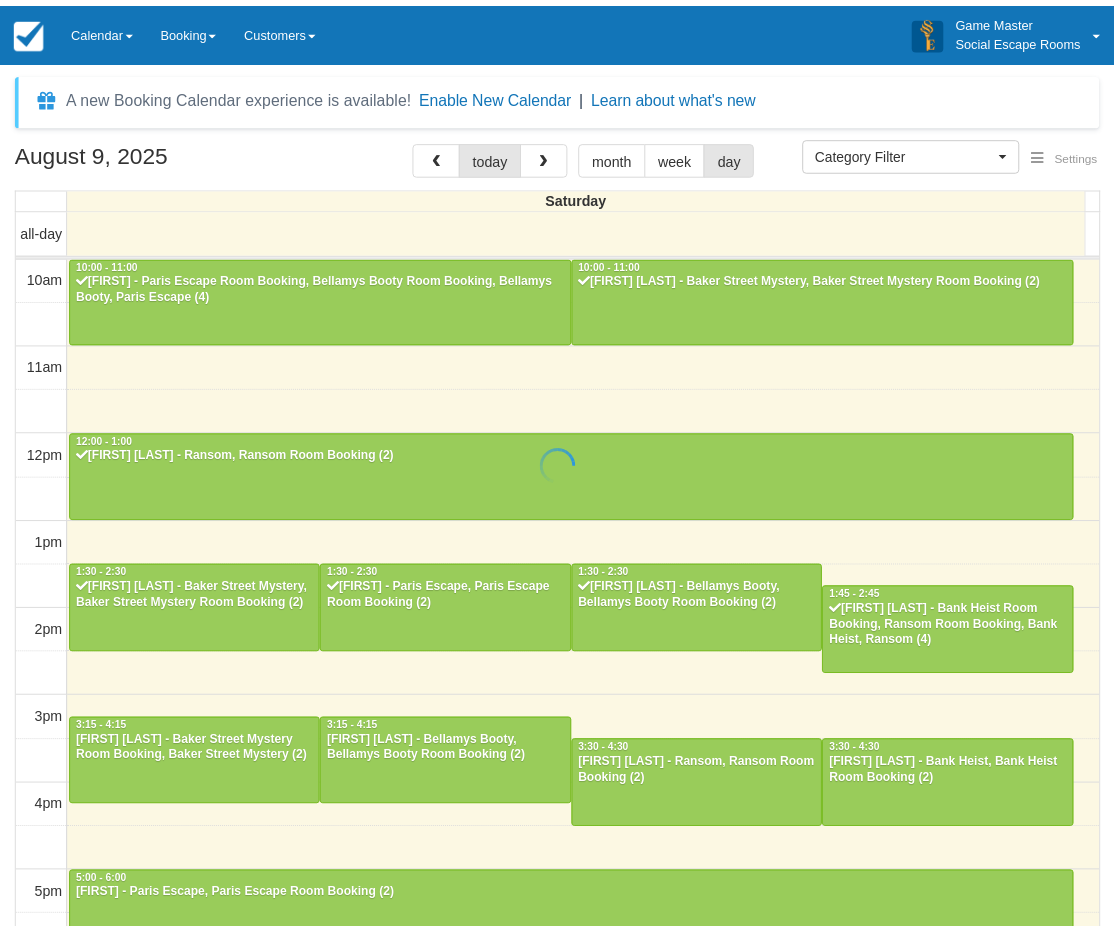scroll, scrollTop: 0, scrollLeft: 0, axis: both 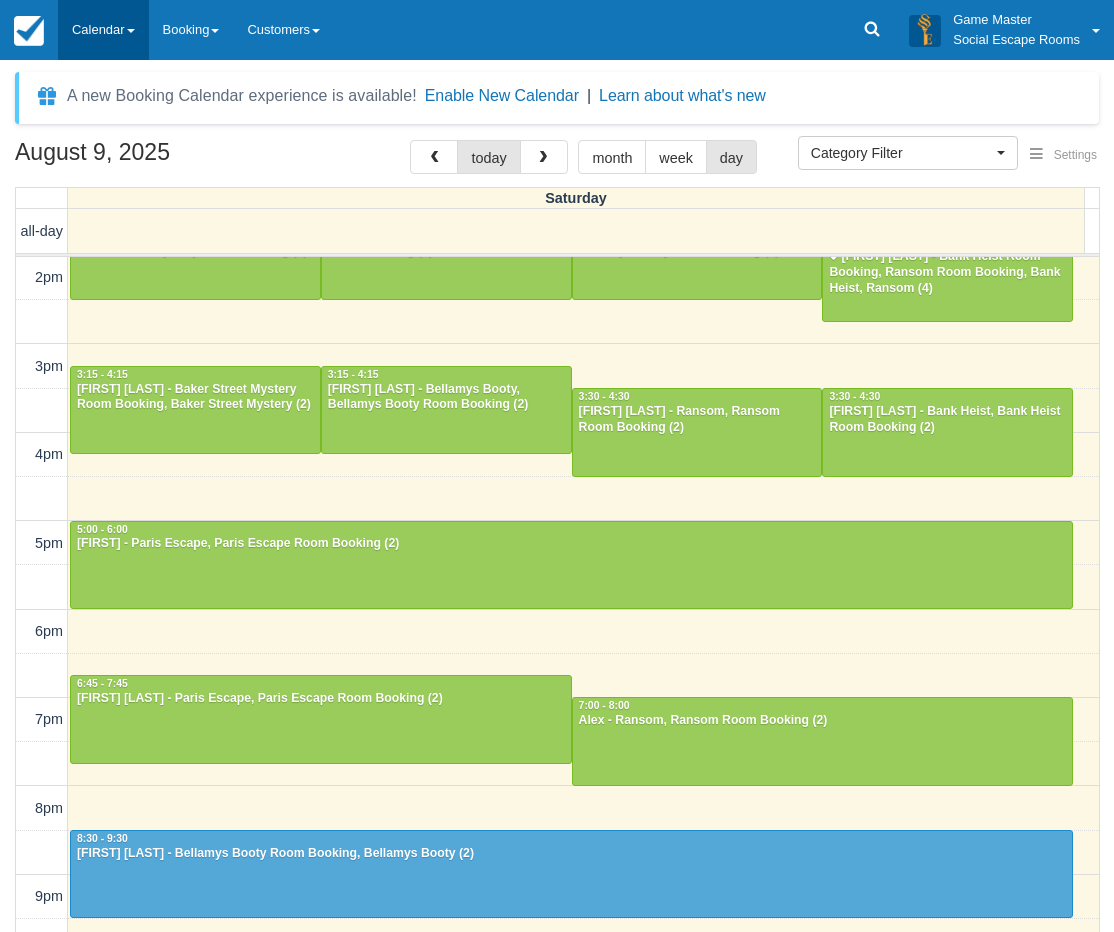 click on "Calendar" at bounding box center [103, 30] 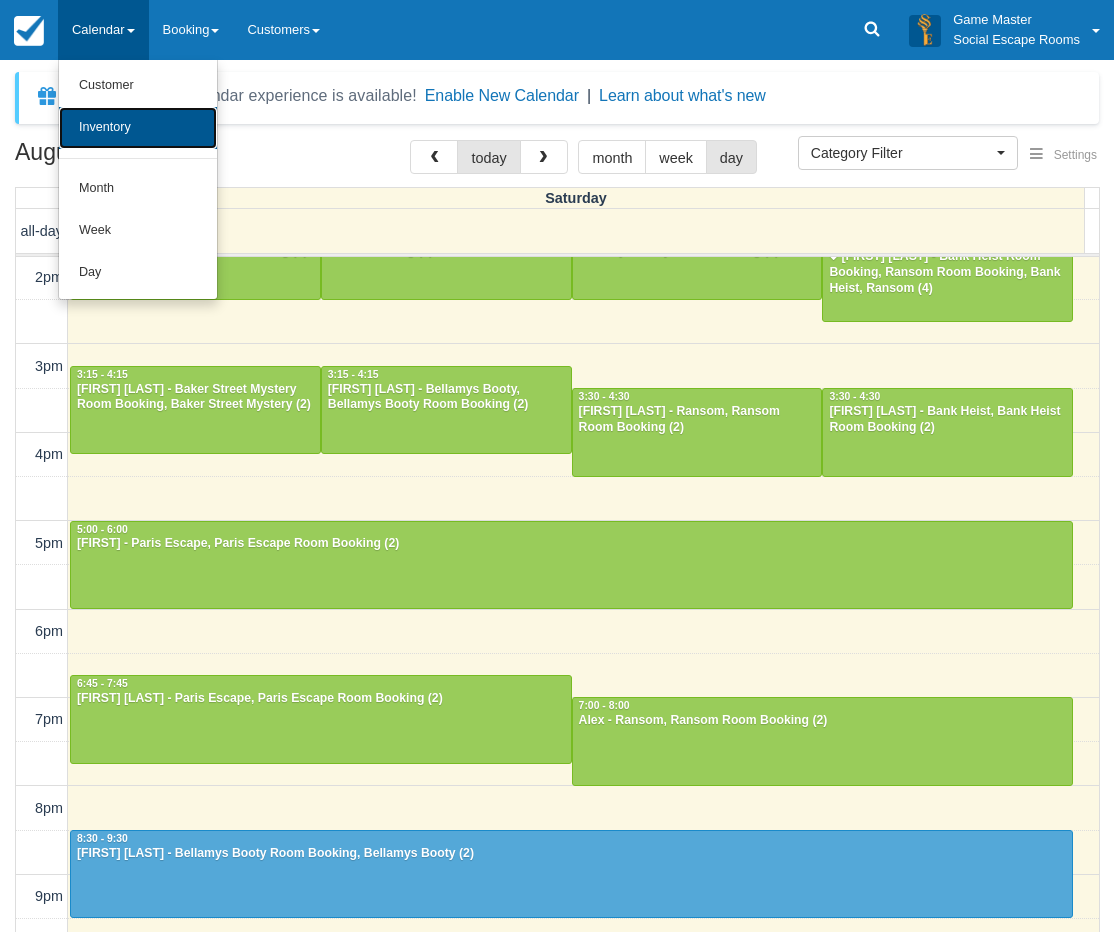 click on "Inventory" at bounding box center [138, 128] 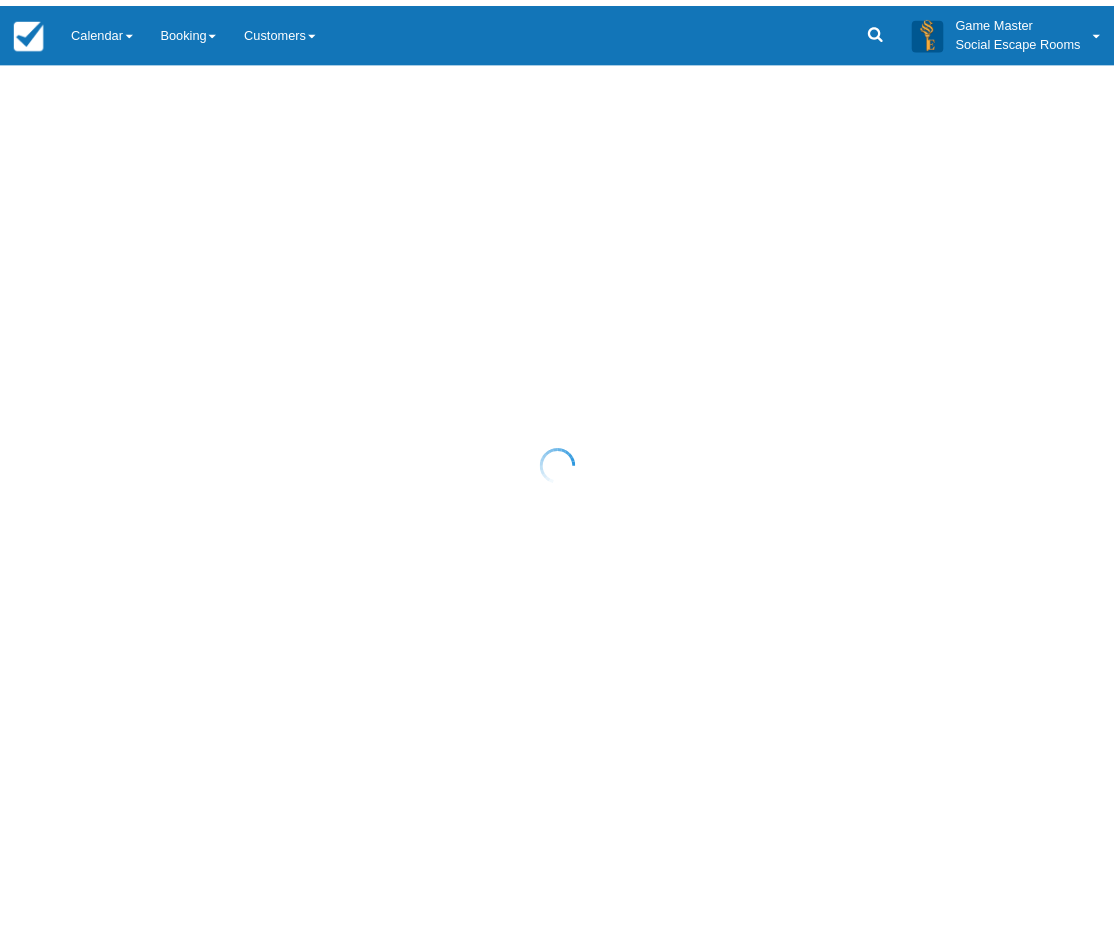 scroll, scrollTop: 0, scrollLeft: 0, axis: both 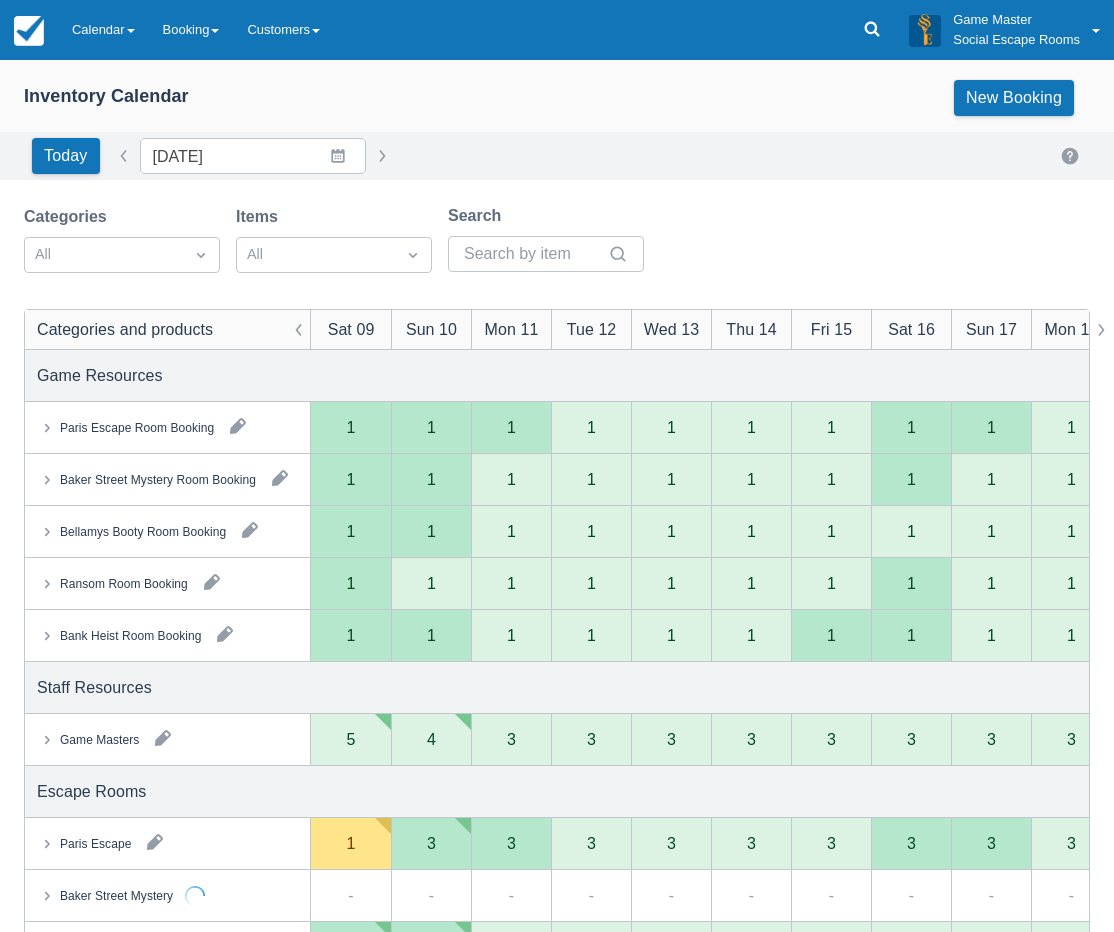 click at bounding box center (163, 738) 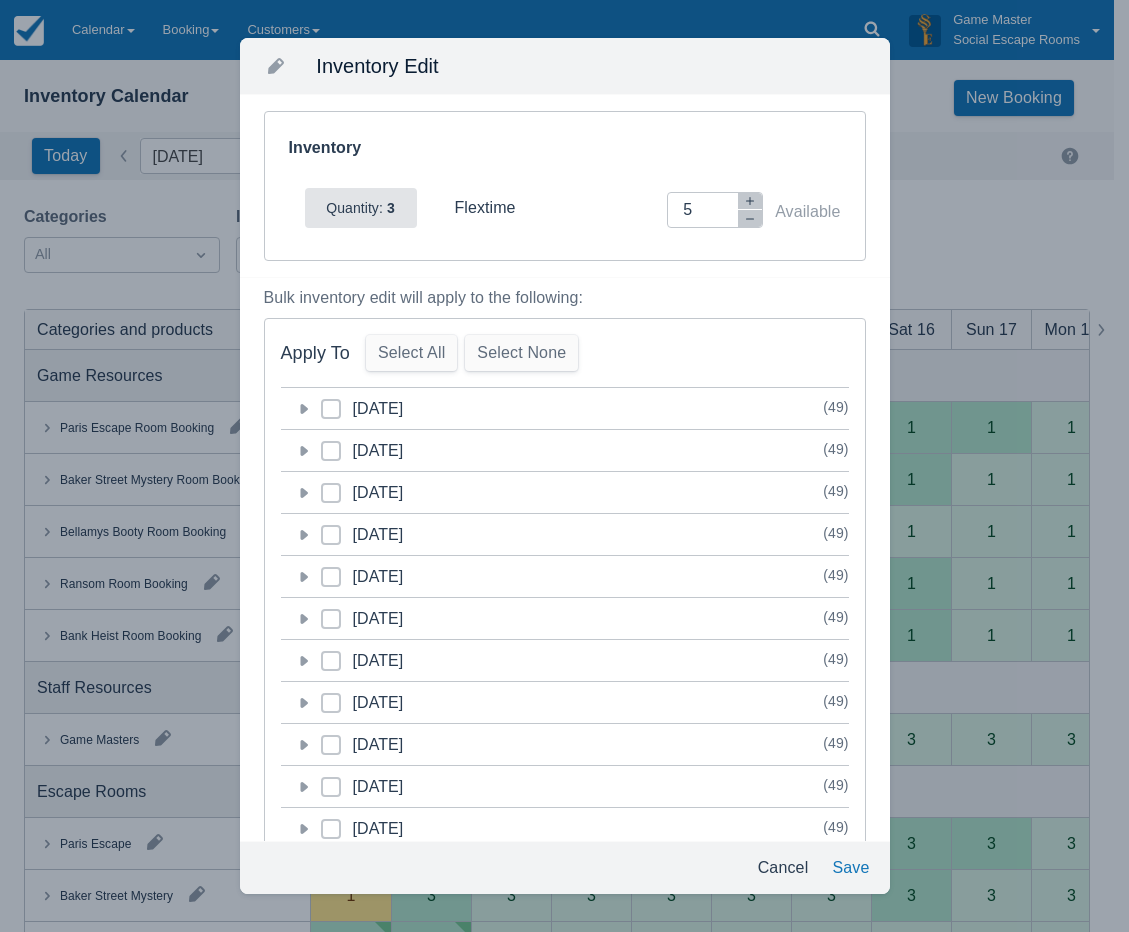 click 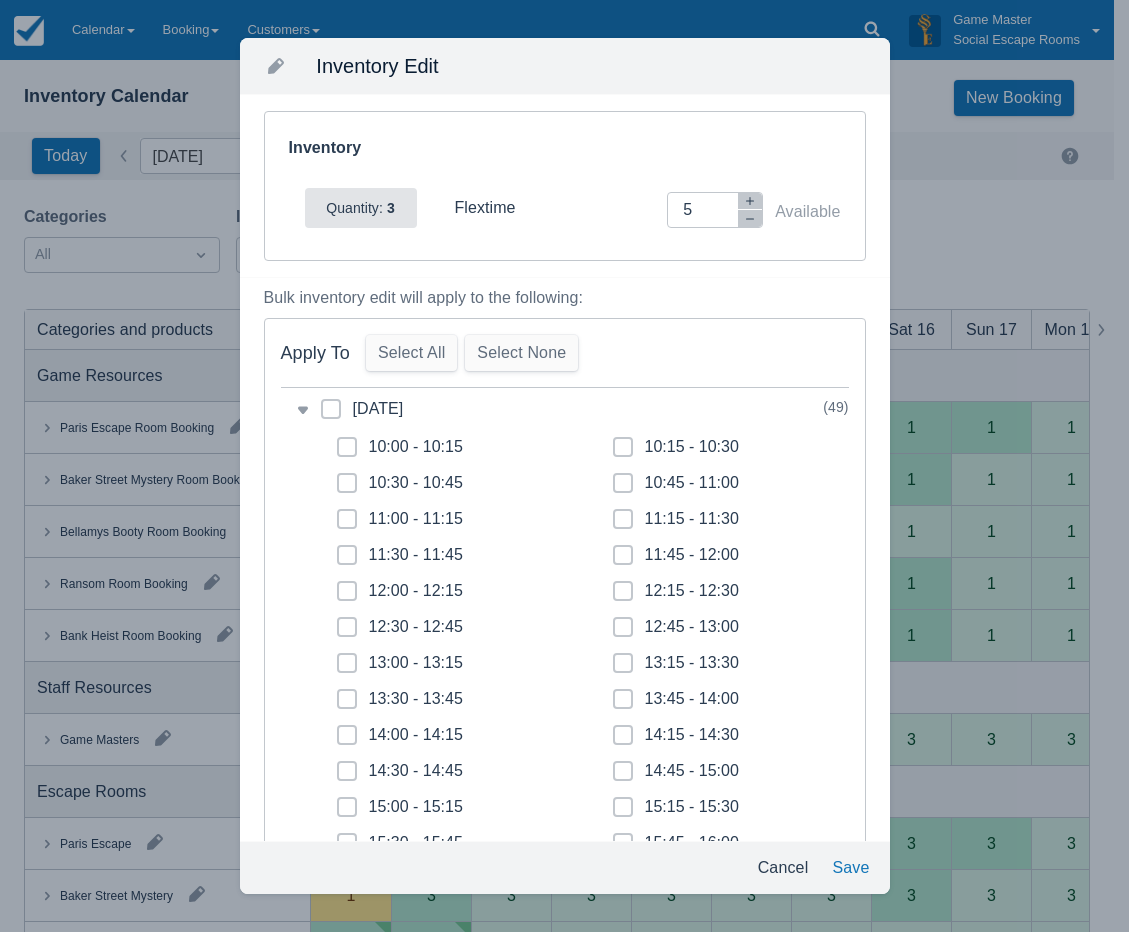 click on "Inventory Edit Inventory Quantity: 3 flextime Inventory Adjustment 5 Available Bulk inventory edit will apply to the following: Apply To Select All Select None category-1754661600 09/08/2025 ( 49 ) 10:00 - 10:15 10:15 - 10:30 10:30 - 10:45 10:45 - 11:00 11:00 - 11:15 11:15 - 11:30 11:30 - 11:45 11:45 - 12:00 12:00 - 12:15 12:15 - 12:30 12:30 - 12:45 12:45 - 13:00 13:00 - 13:15 13:15 - 13:30 13:30 - 13:45 13:45 - 14:00 14:00 - 14:15 14:15 - 14:30 14:30 - 14:45 14:45 - 15:00 15:00 - 15:15 15:15 - 15:30 15:30 - 15:45 15:45 - 16:00 16:00 - 16:15 16:15 - 16:30 16:30 - 16:45 16:45 - 17:00 17:00 - 17:15 17:15 - 17:30 17:30 - 17:45 17:45 - 18:00 18:00 - 18:15 18:15 - 18:30 18:30 - 18:45 18:45 - 19:00 19:00 - 19:15 19:15 - 19:30 19:30 - 19:45 19:45 - 20:00 20:00 - 20:15 20:15 - 20:30 20:30 - 20:45 20:45 - 21:00 21:00 - 21:15 21:15 - 21:30 21:30 - 21:45 21:45 - 22:00 22:00 - 22:15 category-1754748000 10/08/2025 ( 49 ) category-1754834400 11/08/2025 ( 49 ) category-1754920800 12/08/2025 ( 49 ) category-1755007200 ( 49 )" at bounding box center (564, 466) 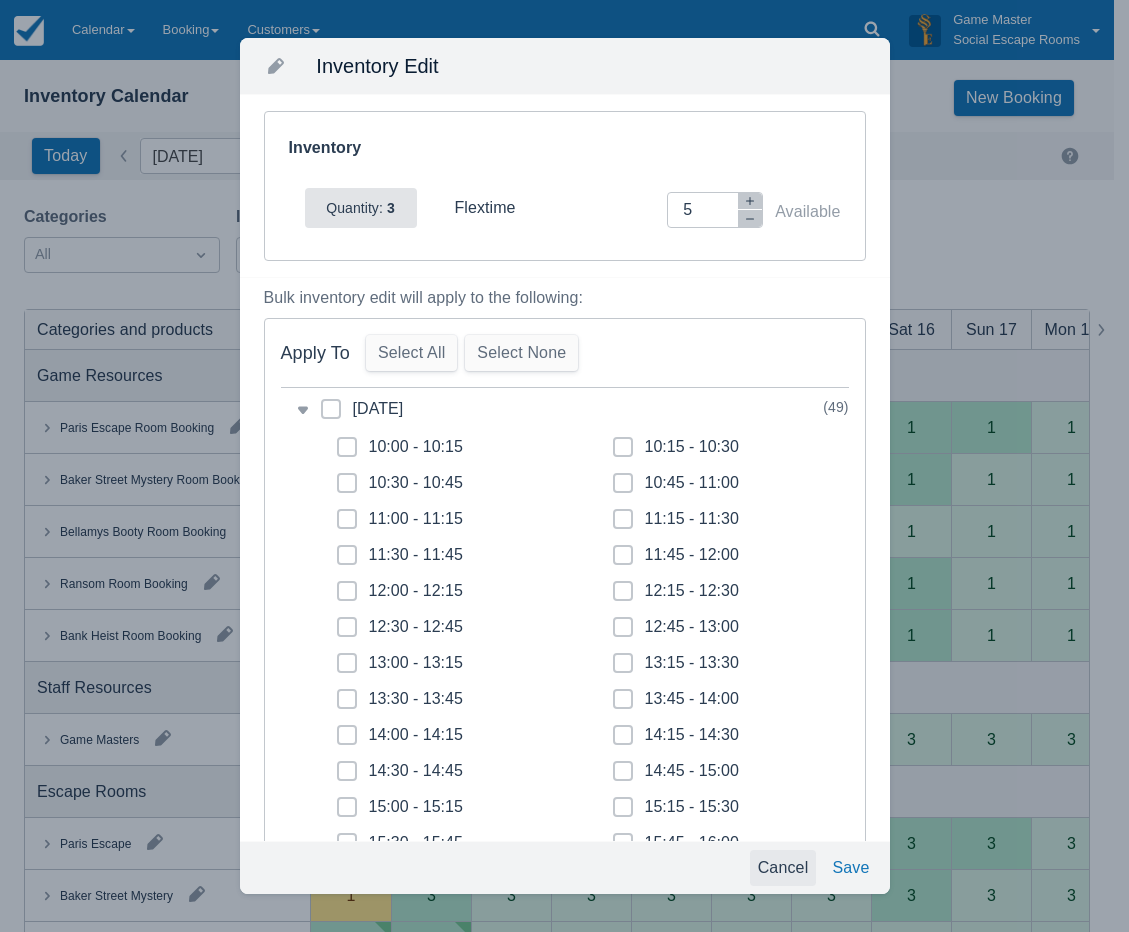 click on "Cancel" at bounding box center [783, 868] 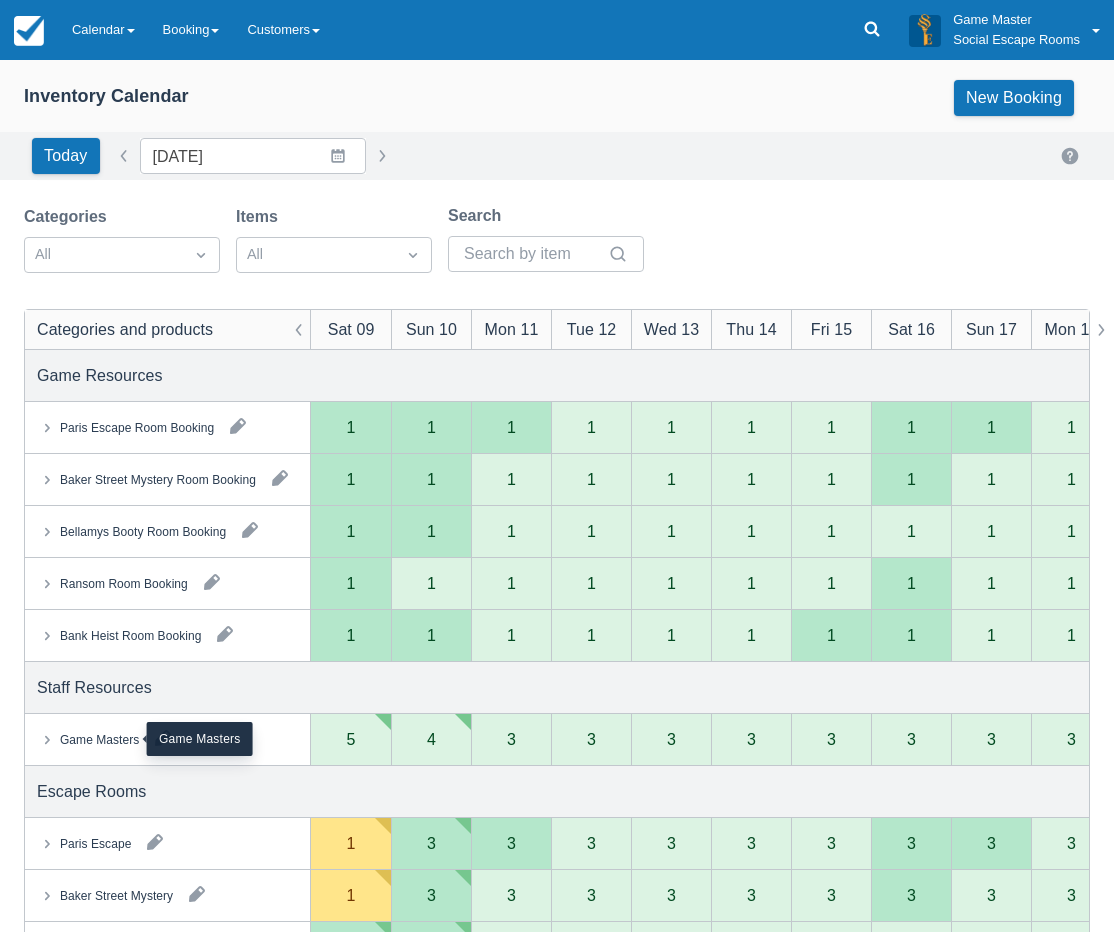 click on "Game Masters" at bounding box center (99, 739) 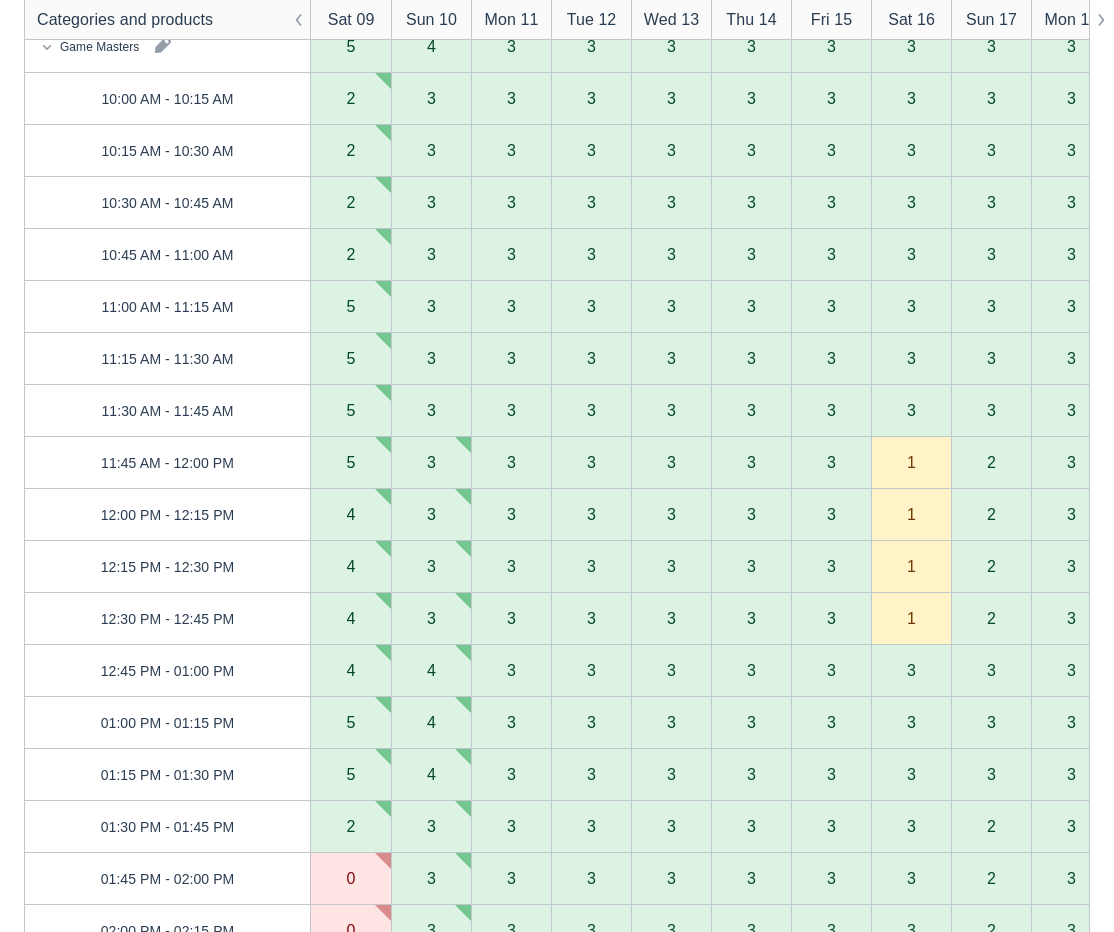 scroll, scrollTop: 300, scrollLeft: 0, axis: vertical 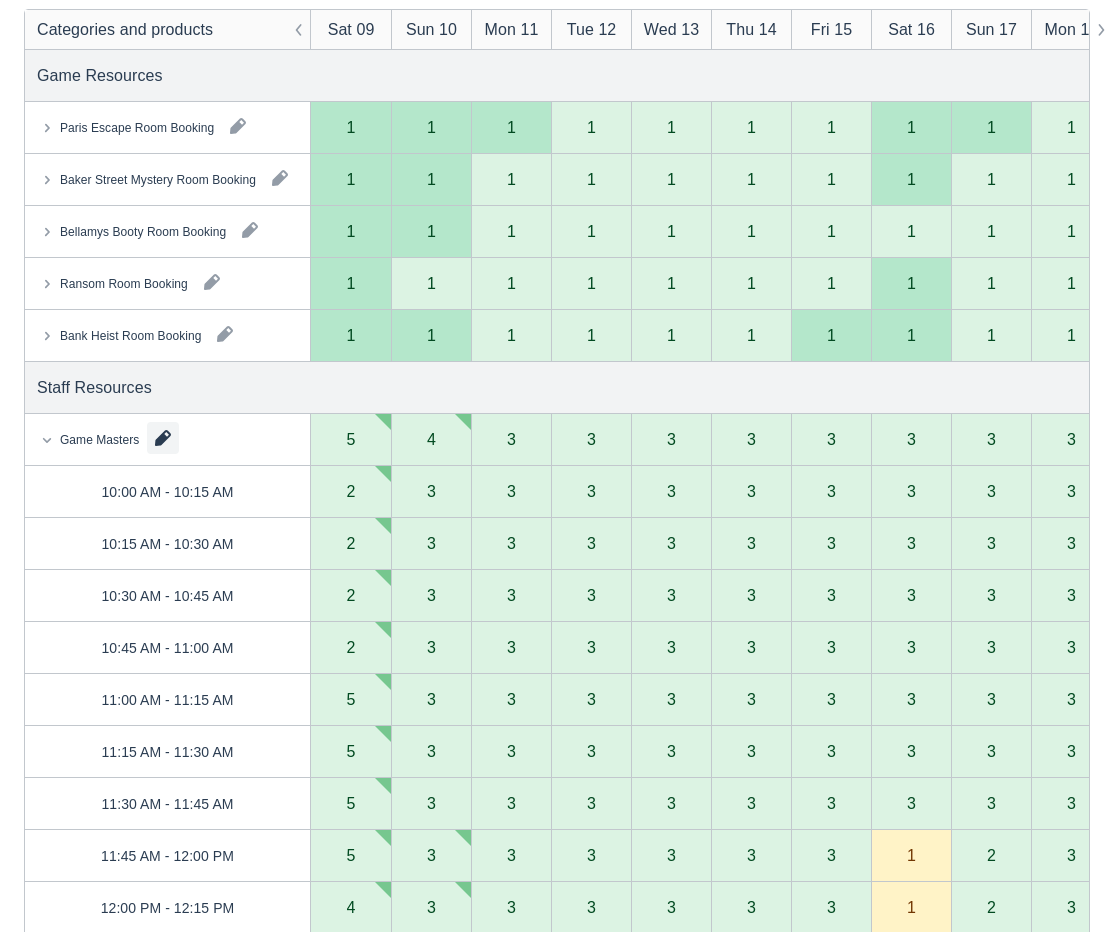 click at bounding box center [163, 438] 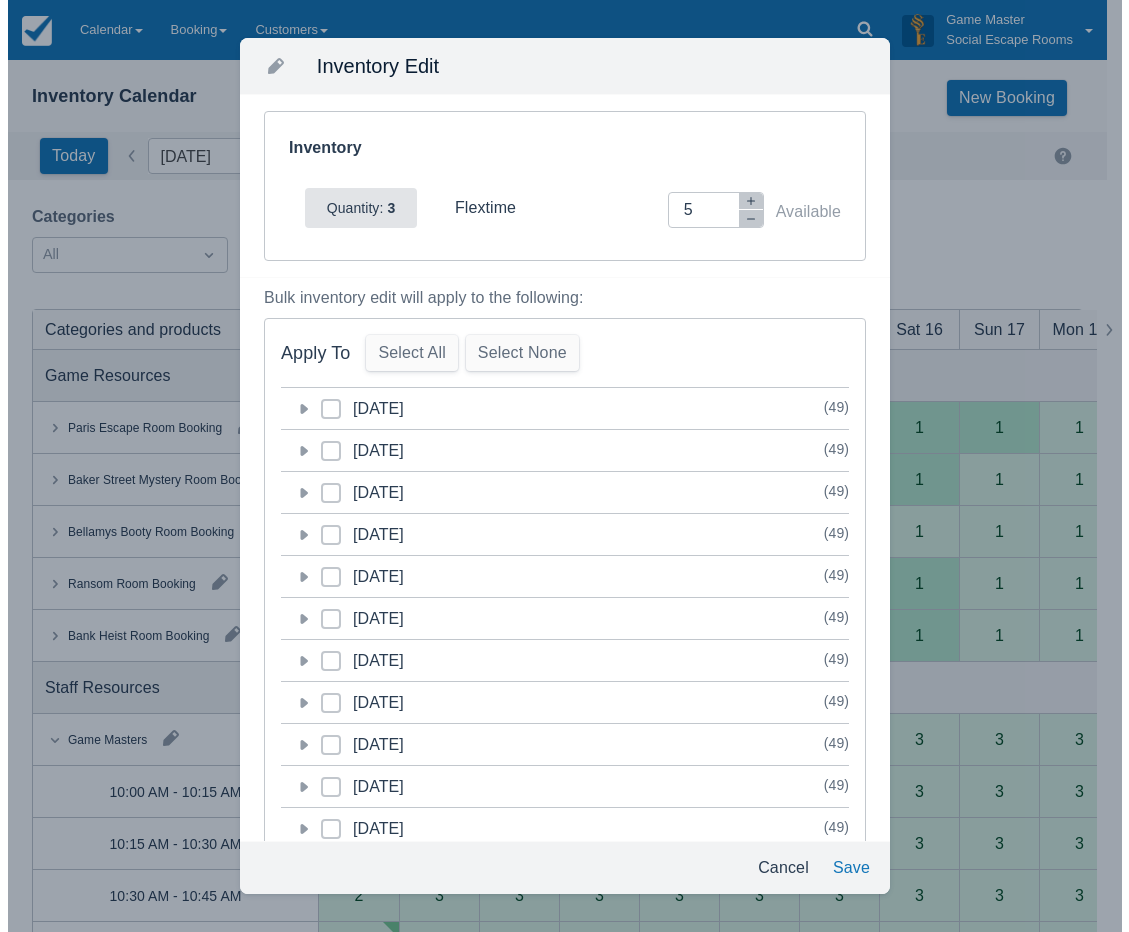 scroll, scrollTop: 0, scrollLeft: 0, axis: both 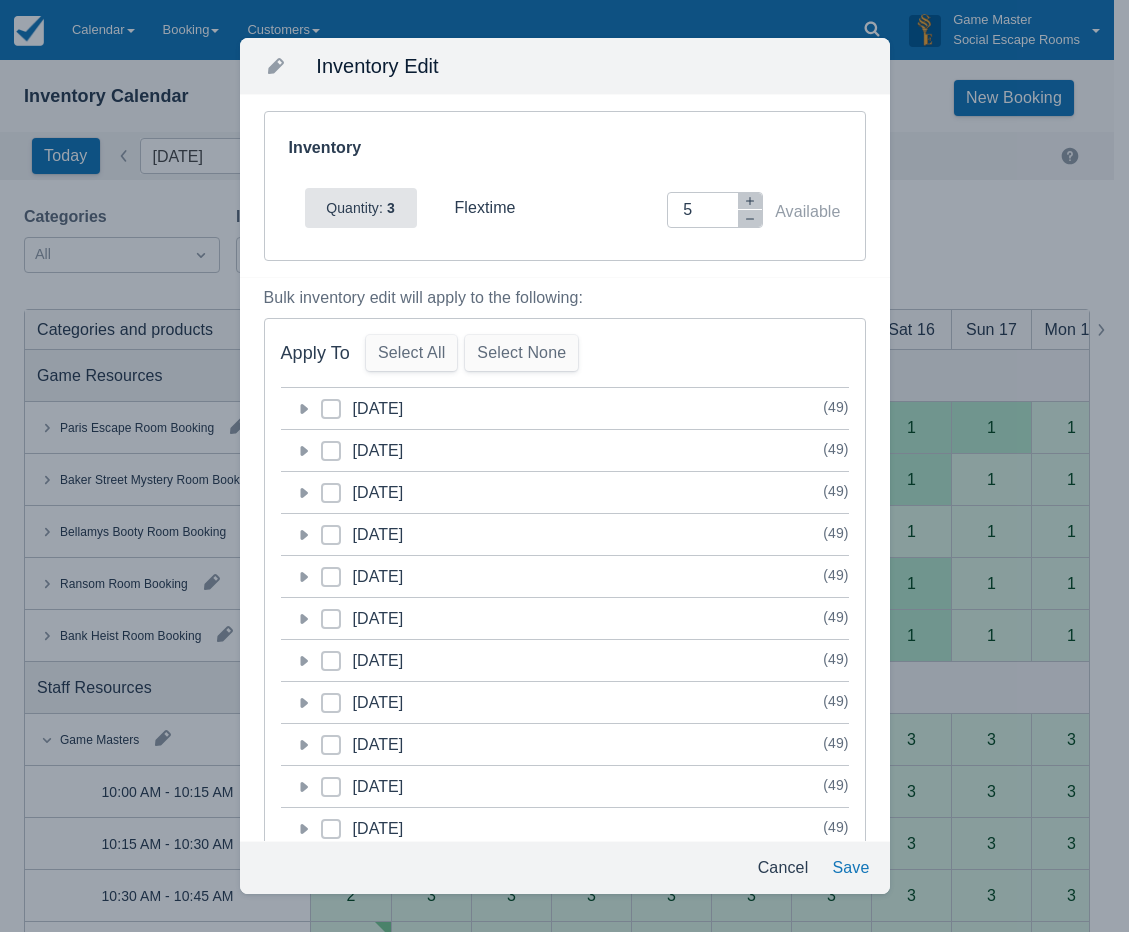 click 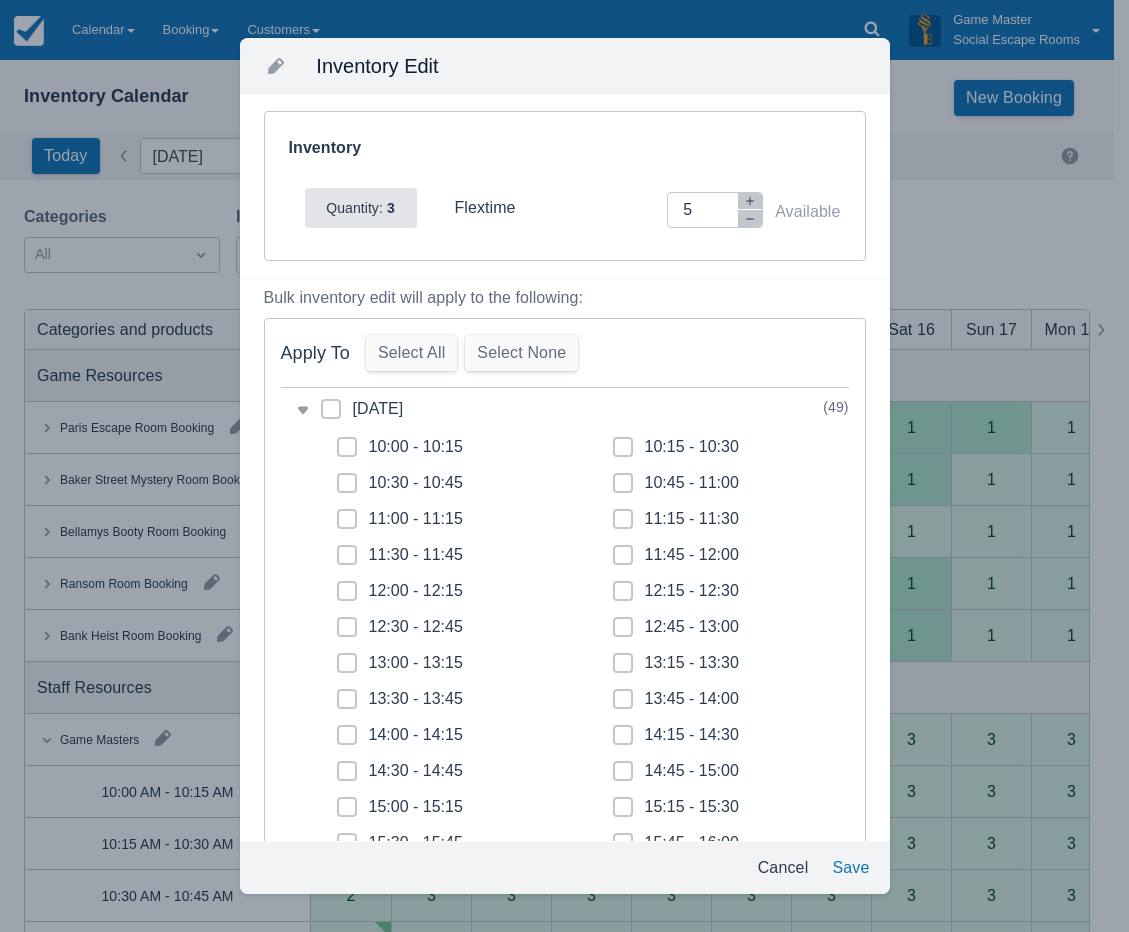 click on "Quantity: 3 flextime Inventory Adjustment 5 Available" at bounding box center [573, 208] 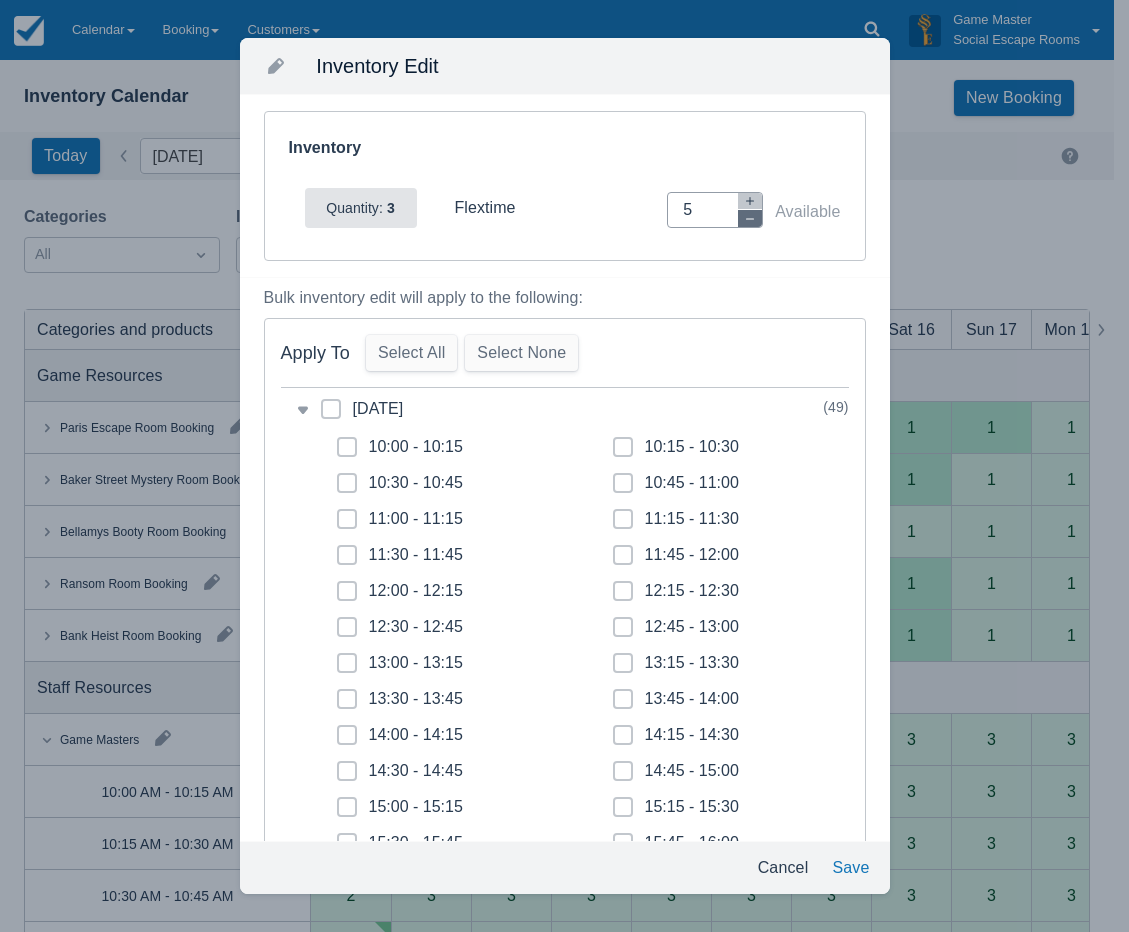 click 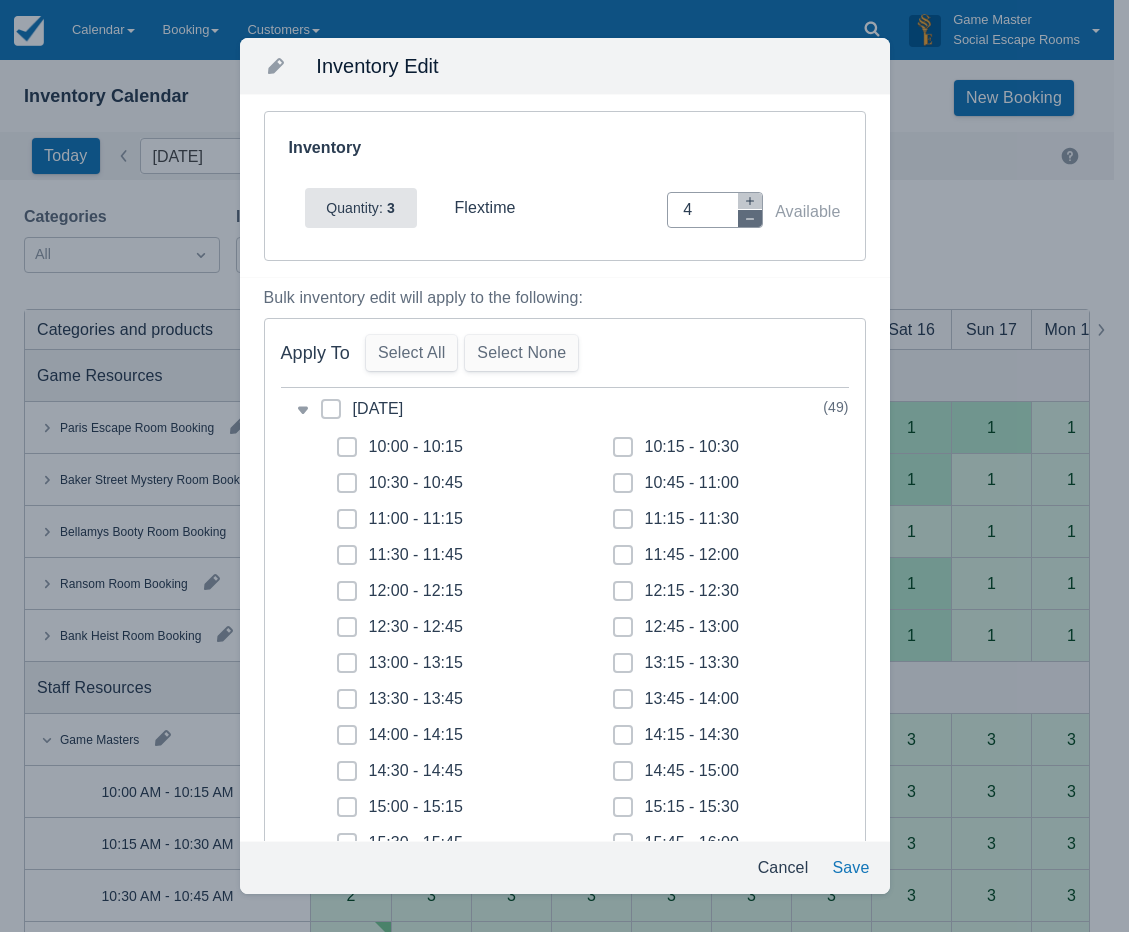 click 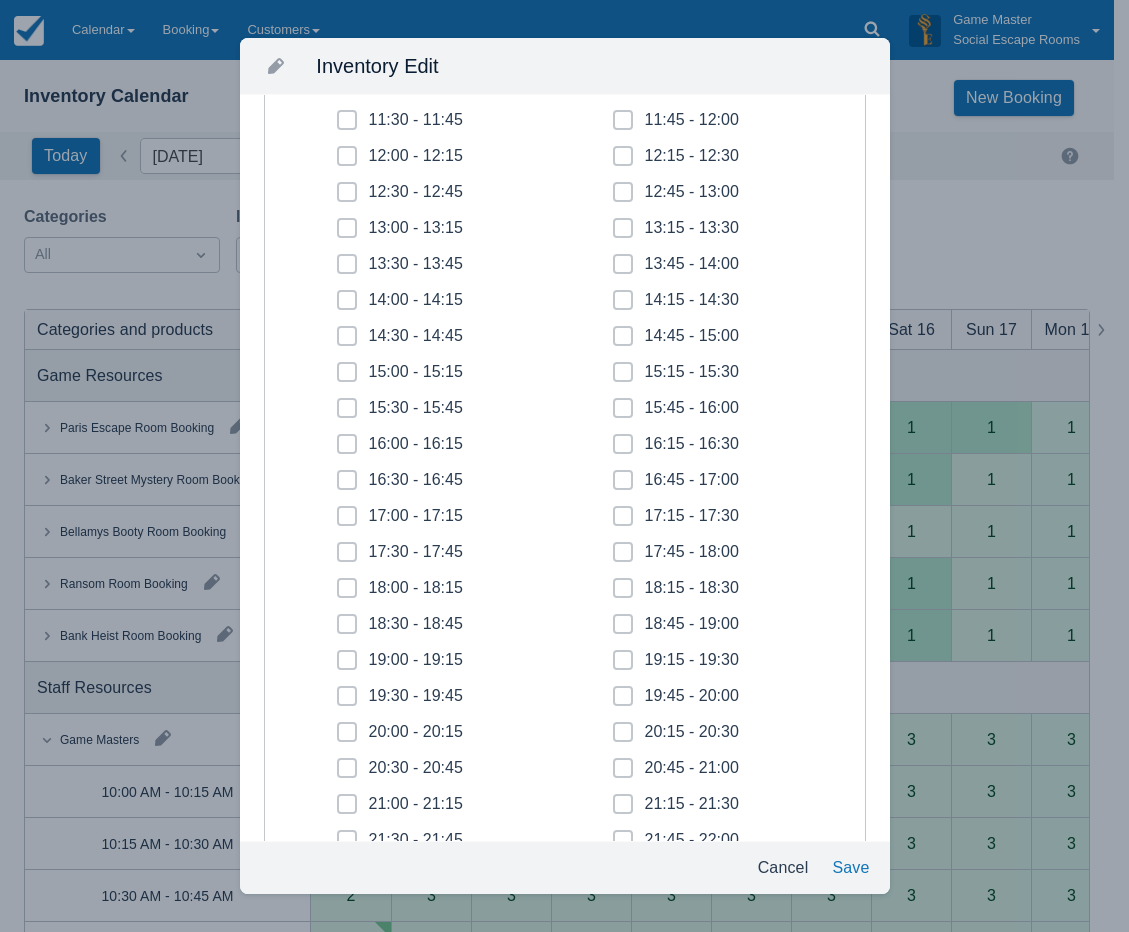 scroll, scrollTop: 500, scrollLeft: 0, axis: vertical 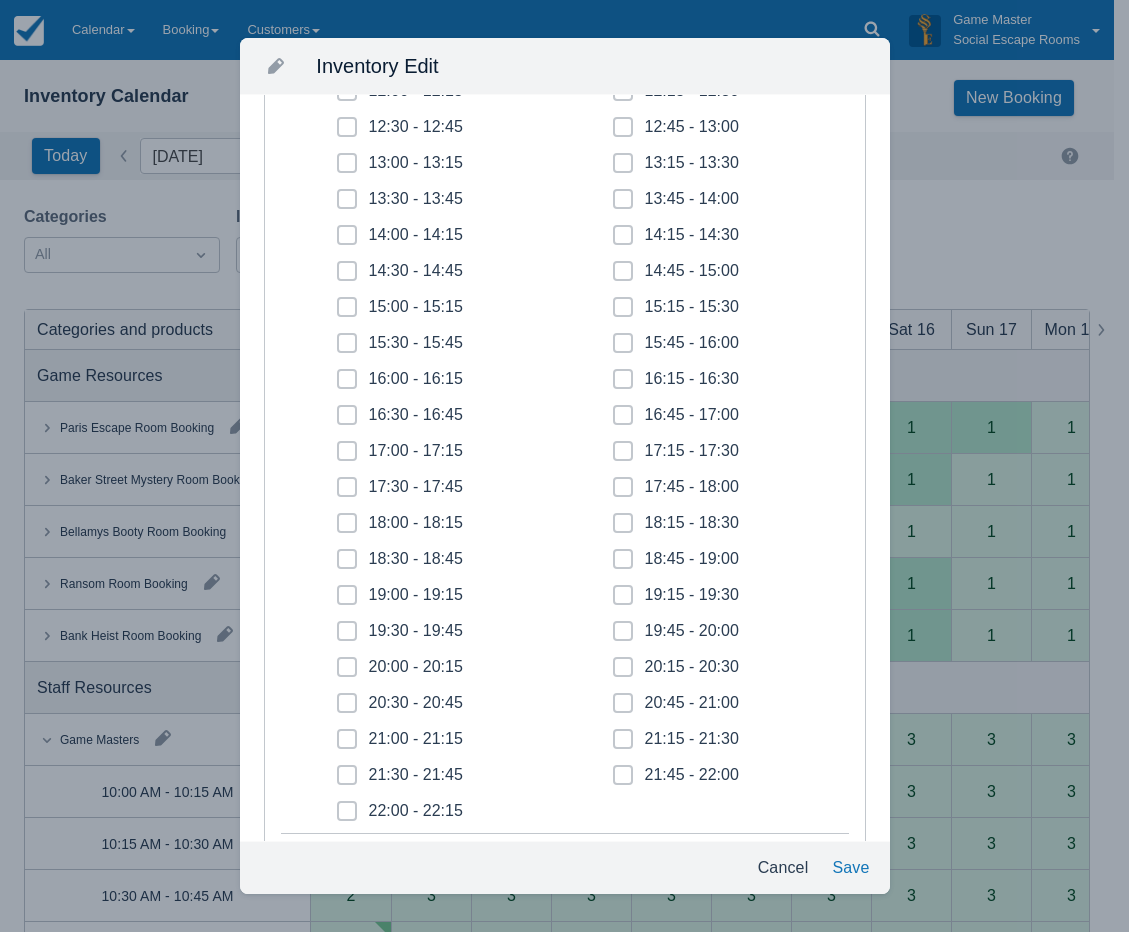 click 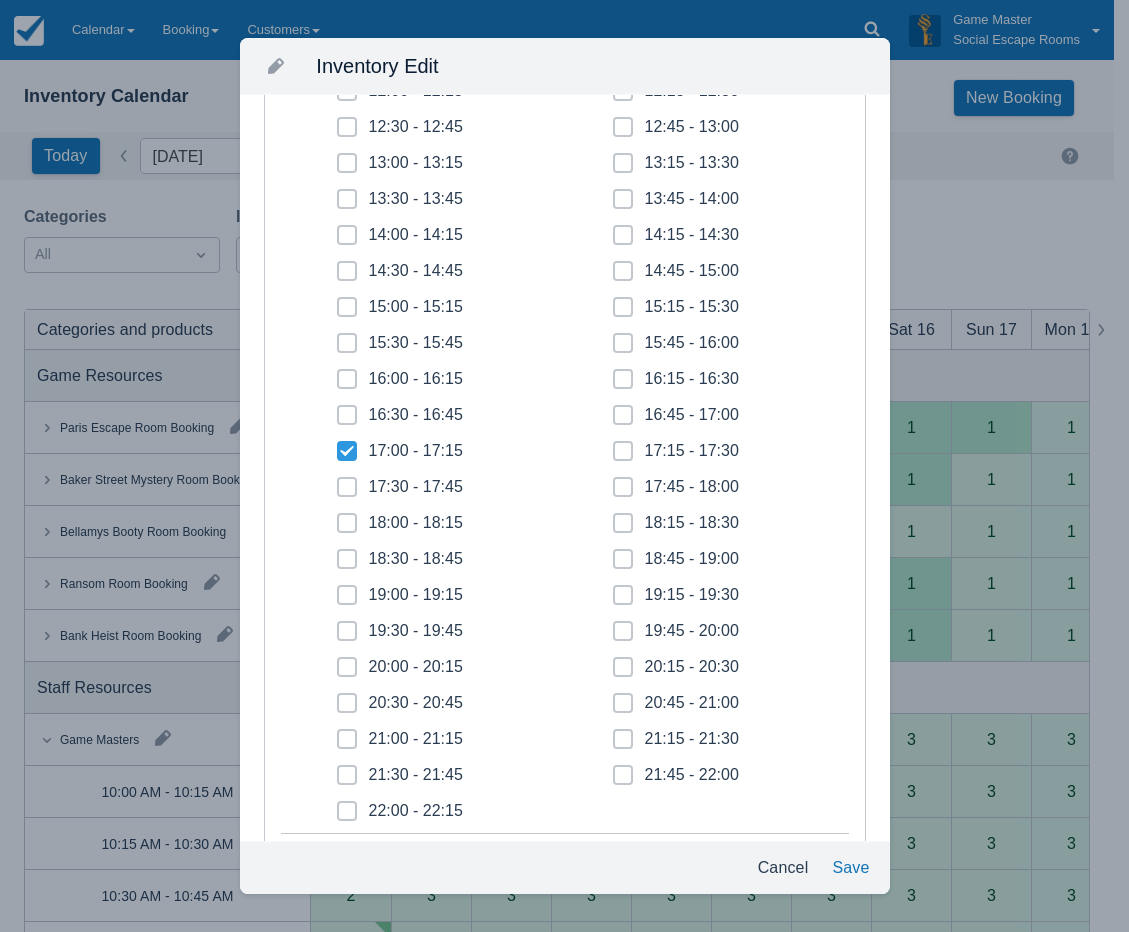 checkbox on "true" 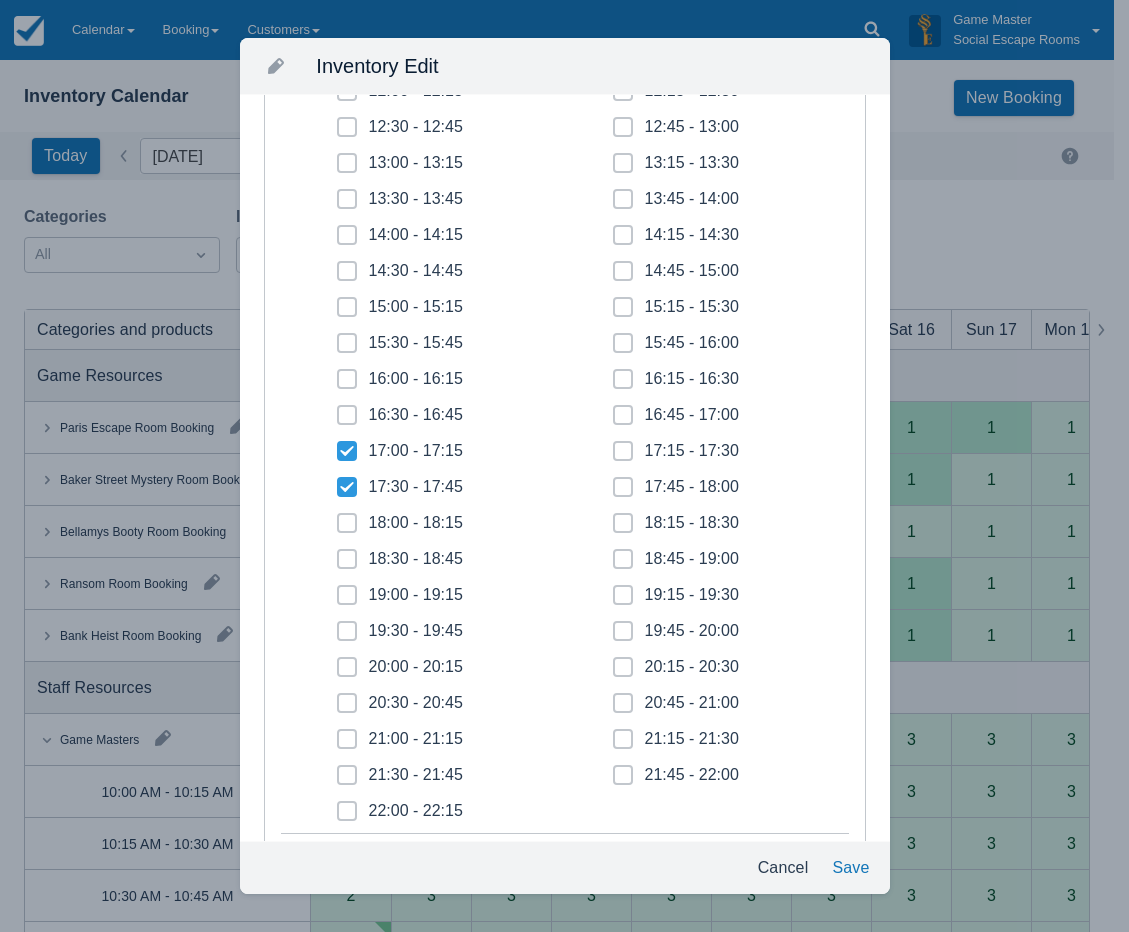 checkbox on "true" 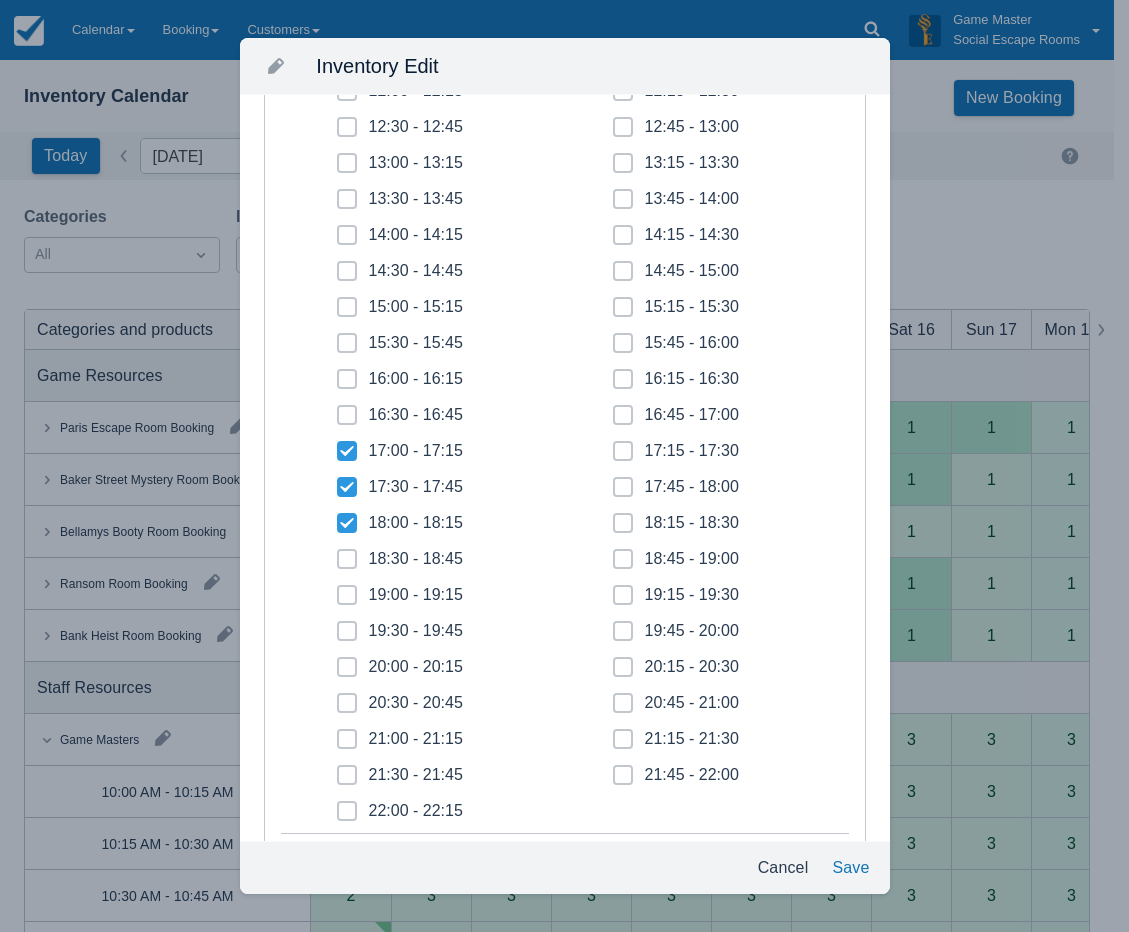 checkbox on "true" 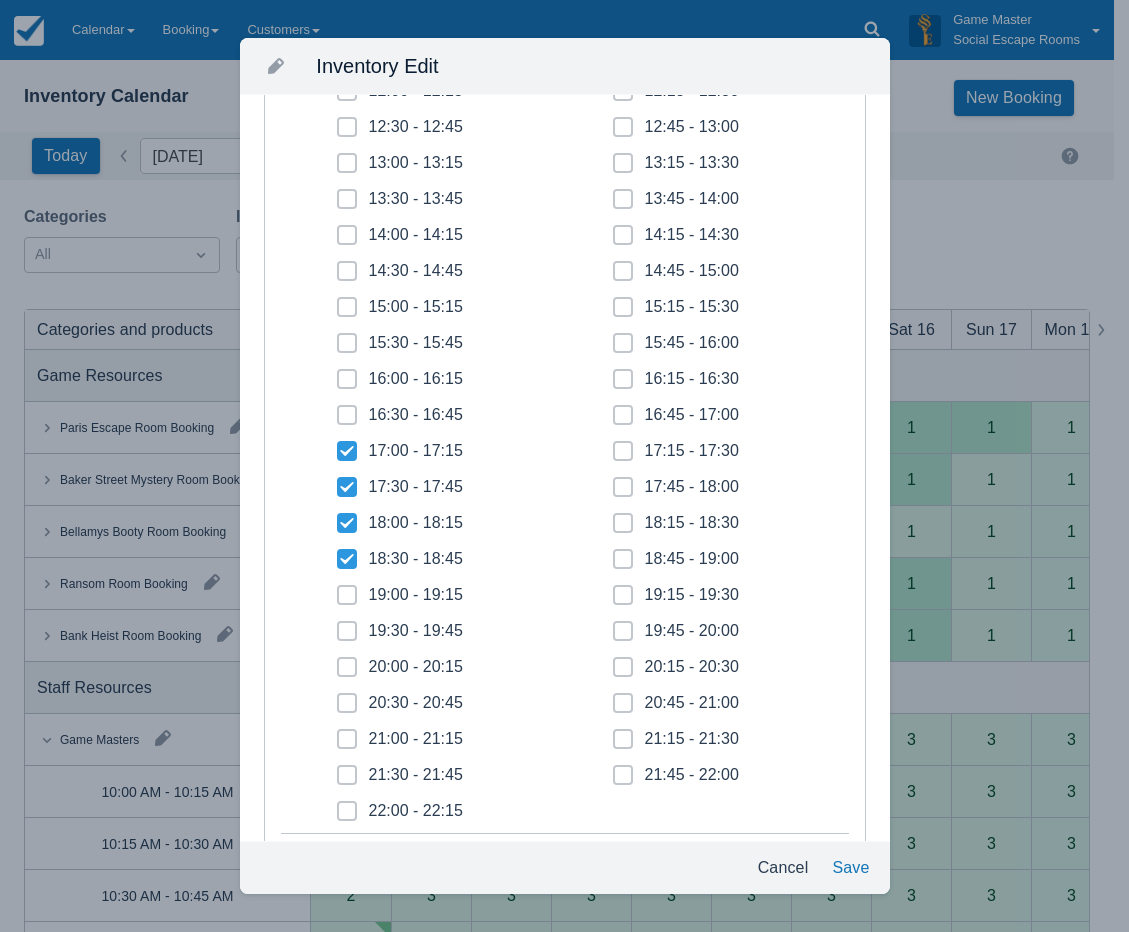 checkbox on "true" 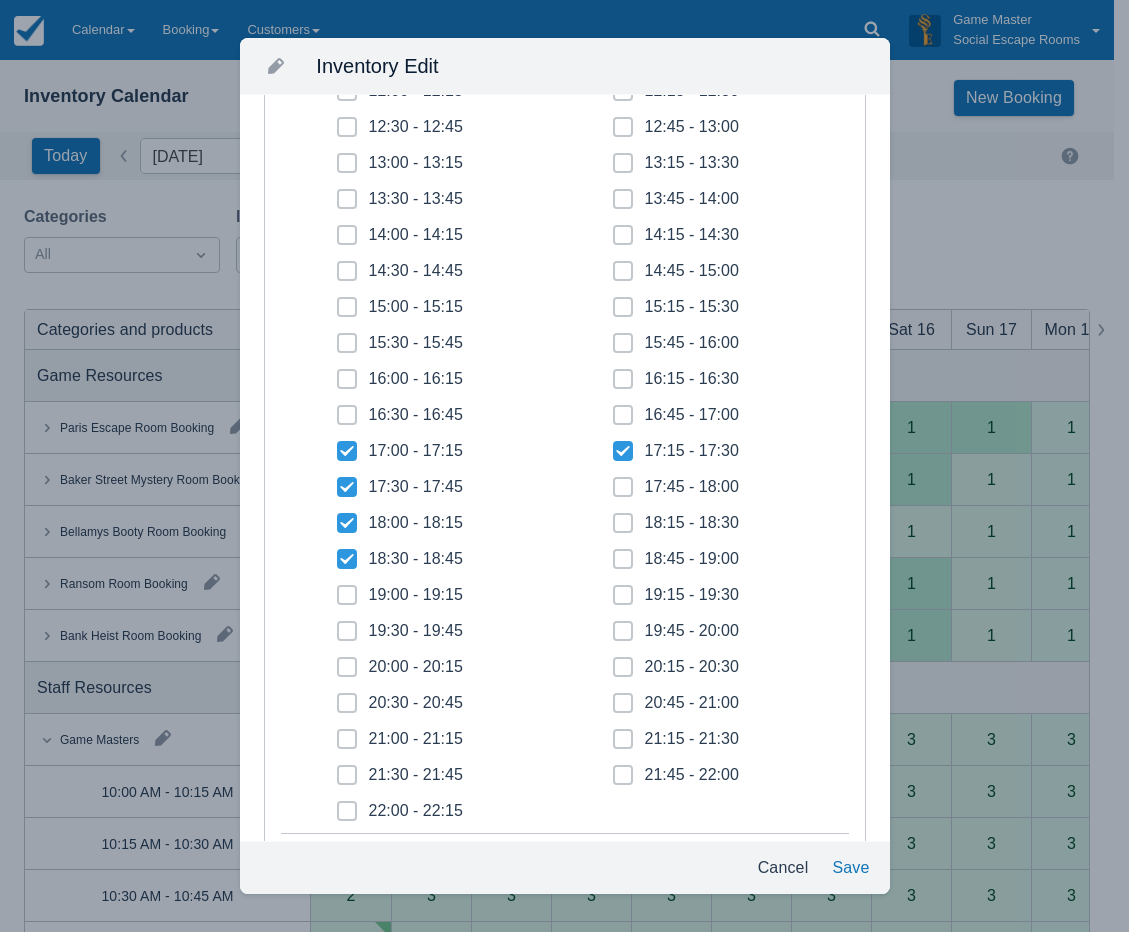 checkbox on "true" 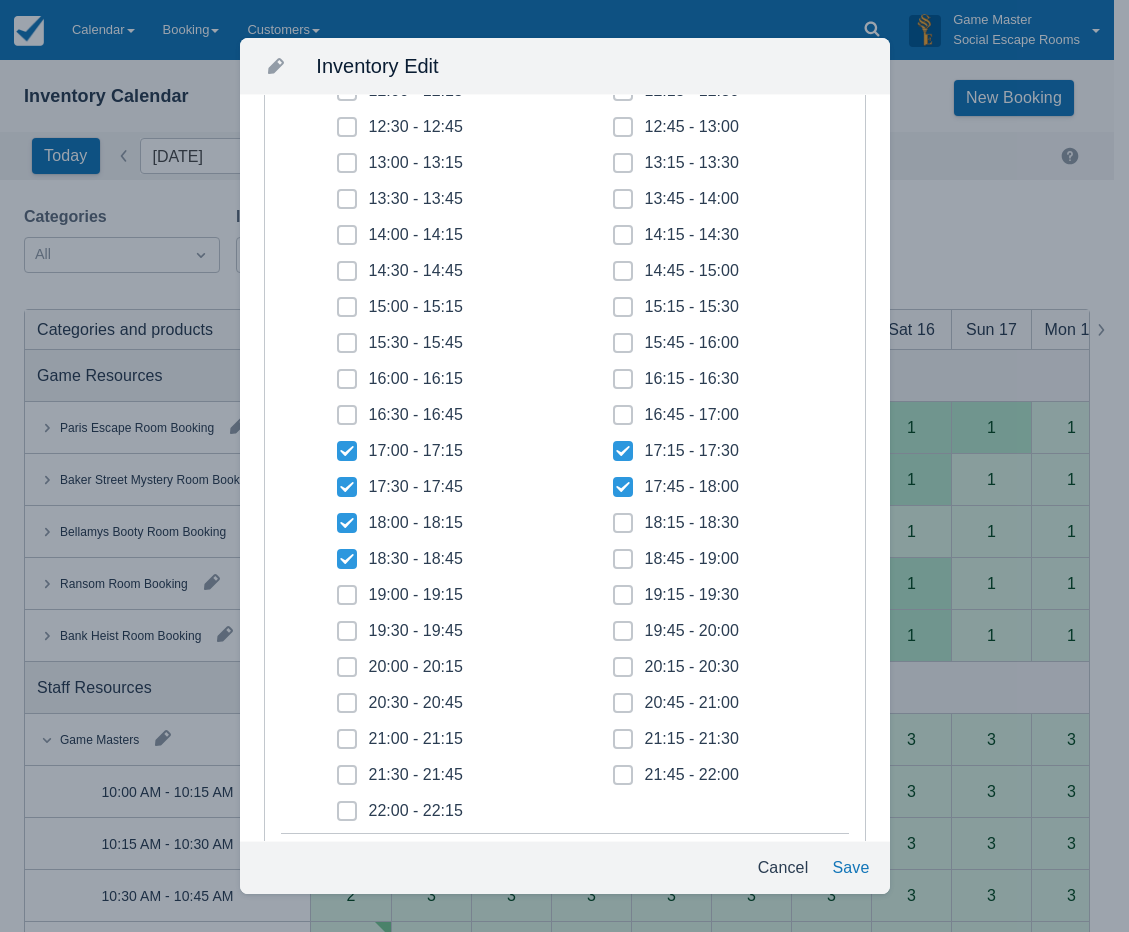checkbox on "true" 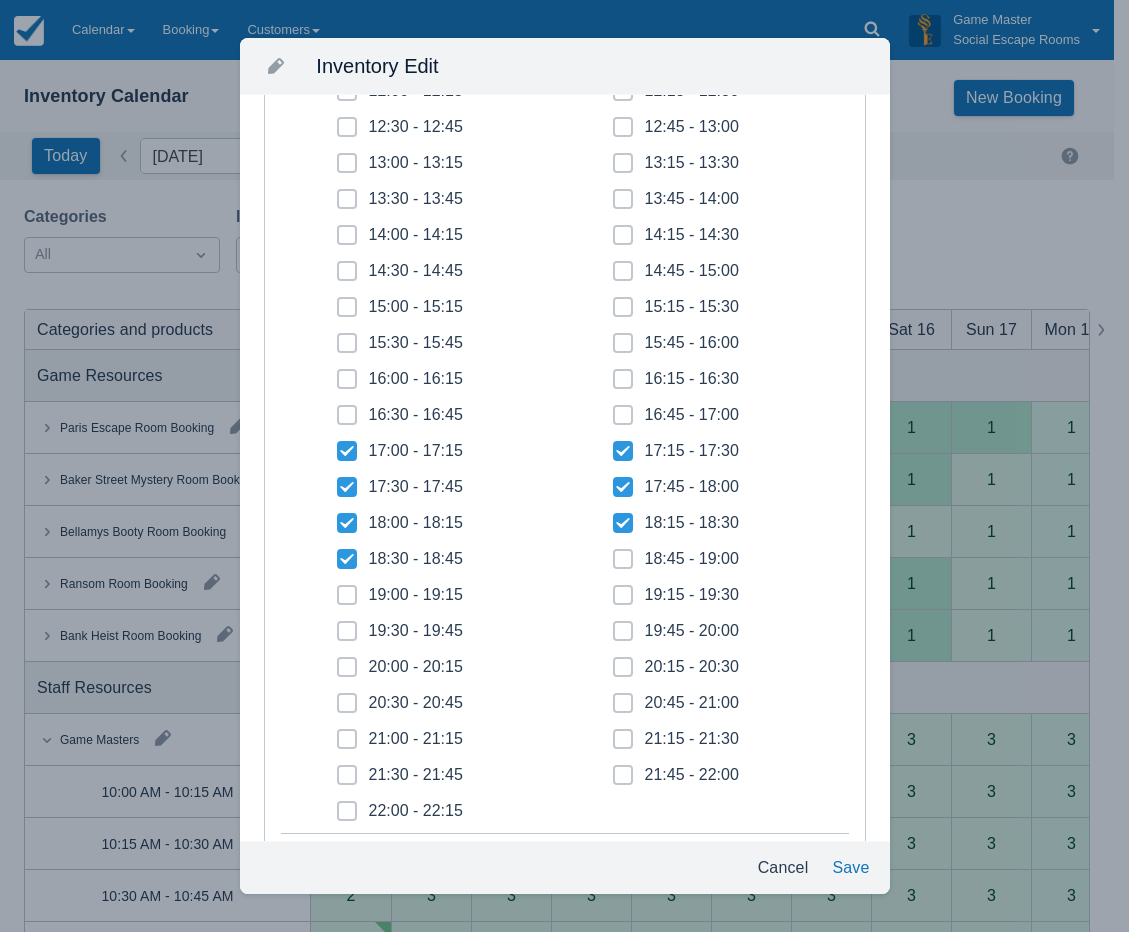checkbox on "true" 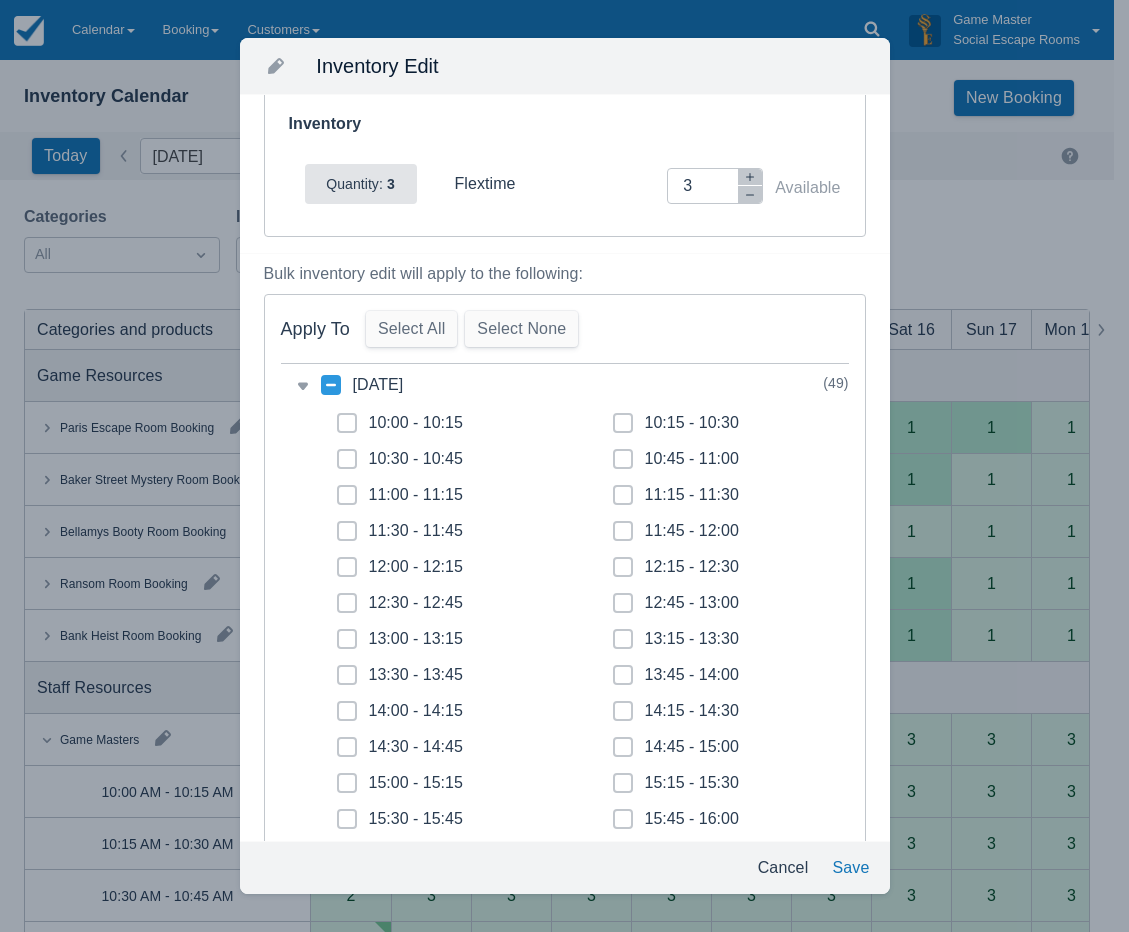 scroll, scrollTop: 0, scrollLeft: 0, axis: both 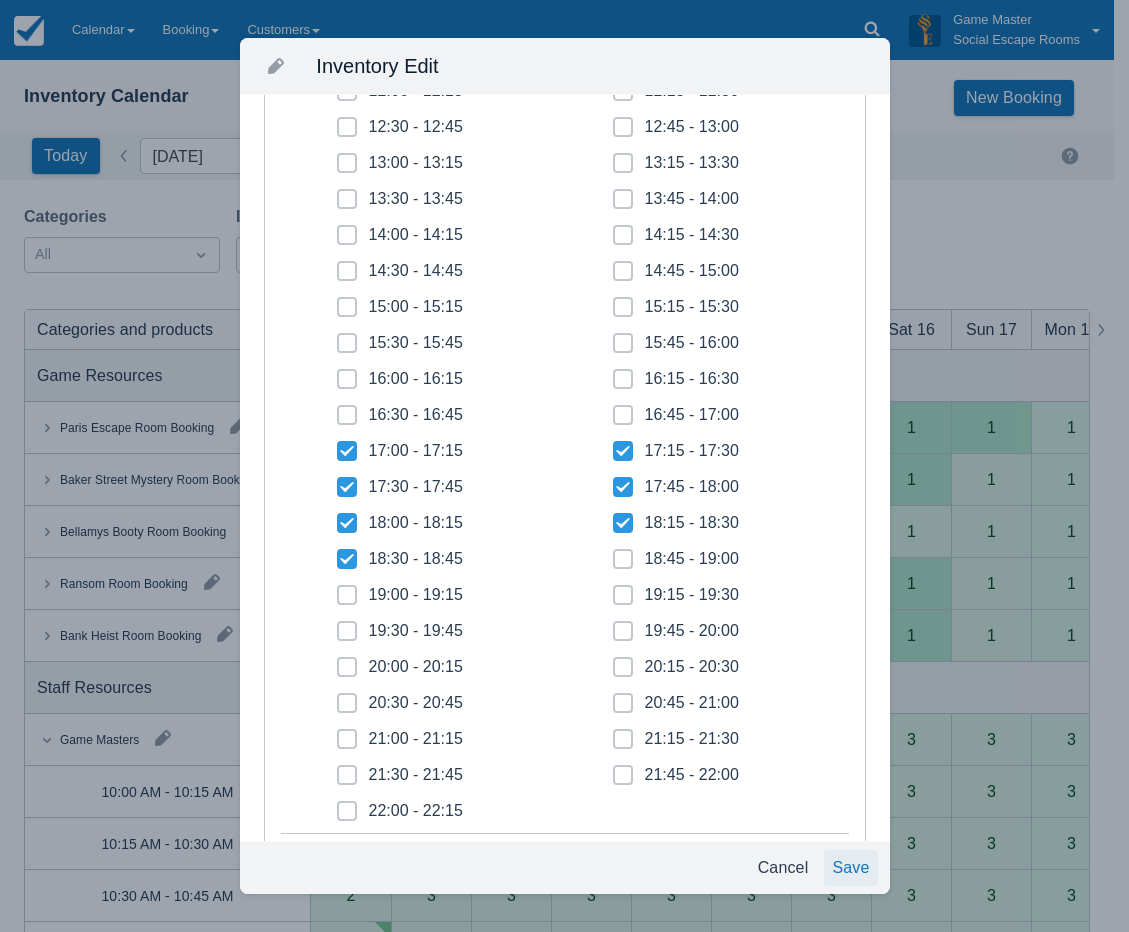 click on "Save" at bounding box center (850, 868) 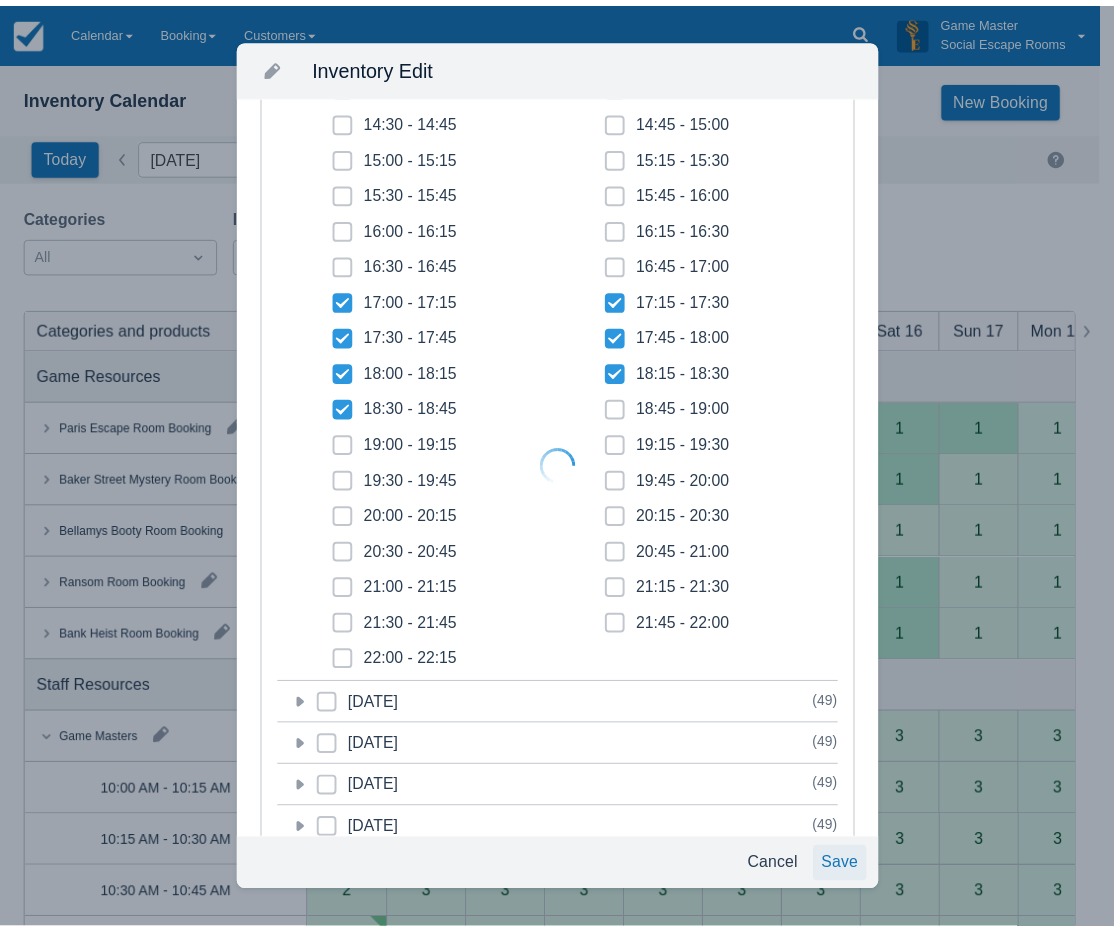scroll, scrollTop: 350, scrollLeft: 0, axis: vertical 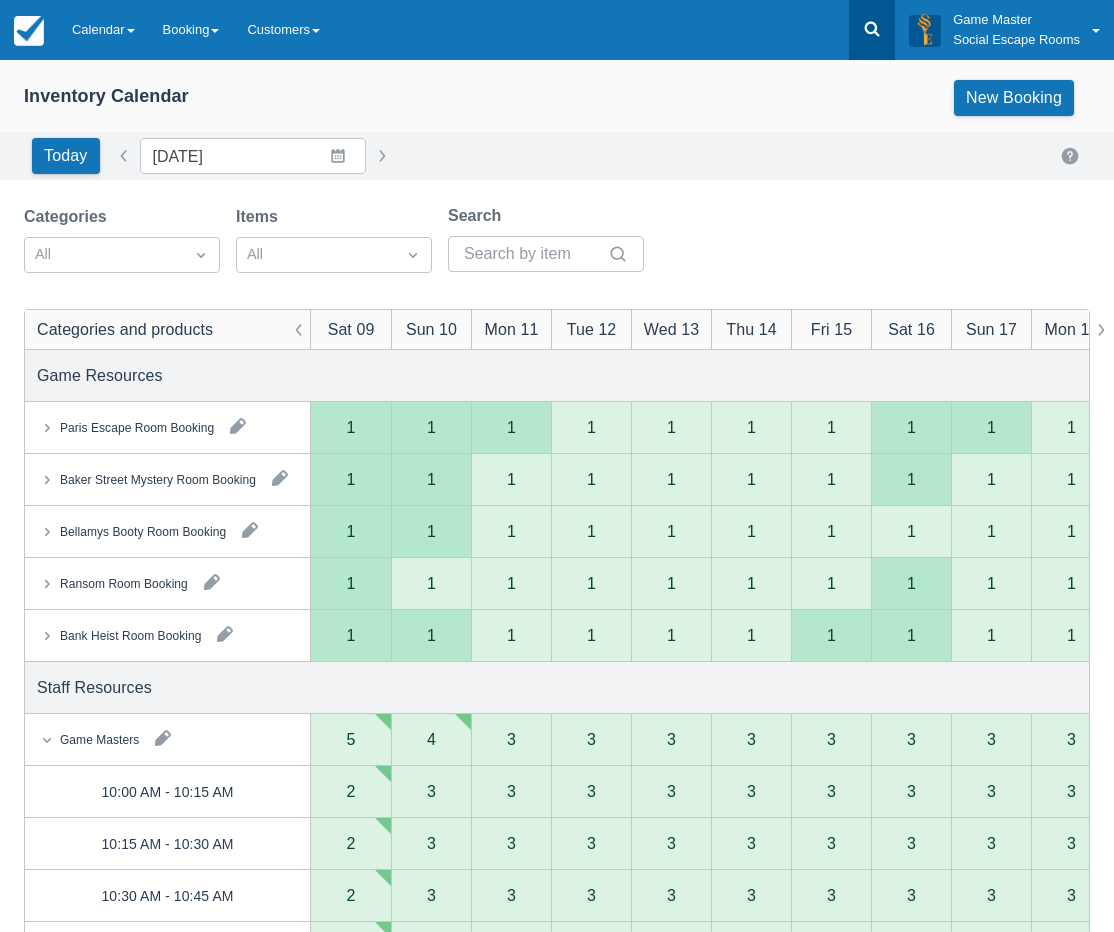 click at bounding box center (872, 30) 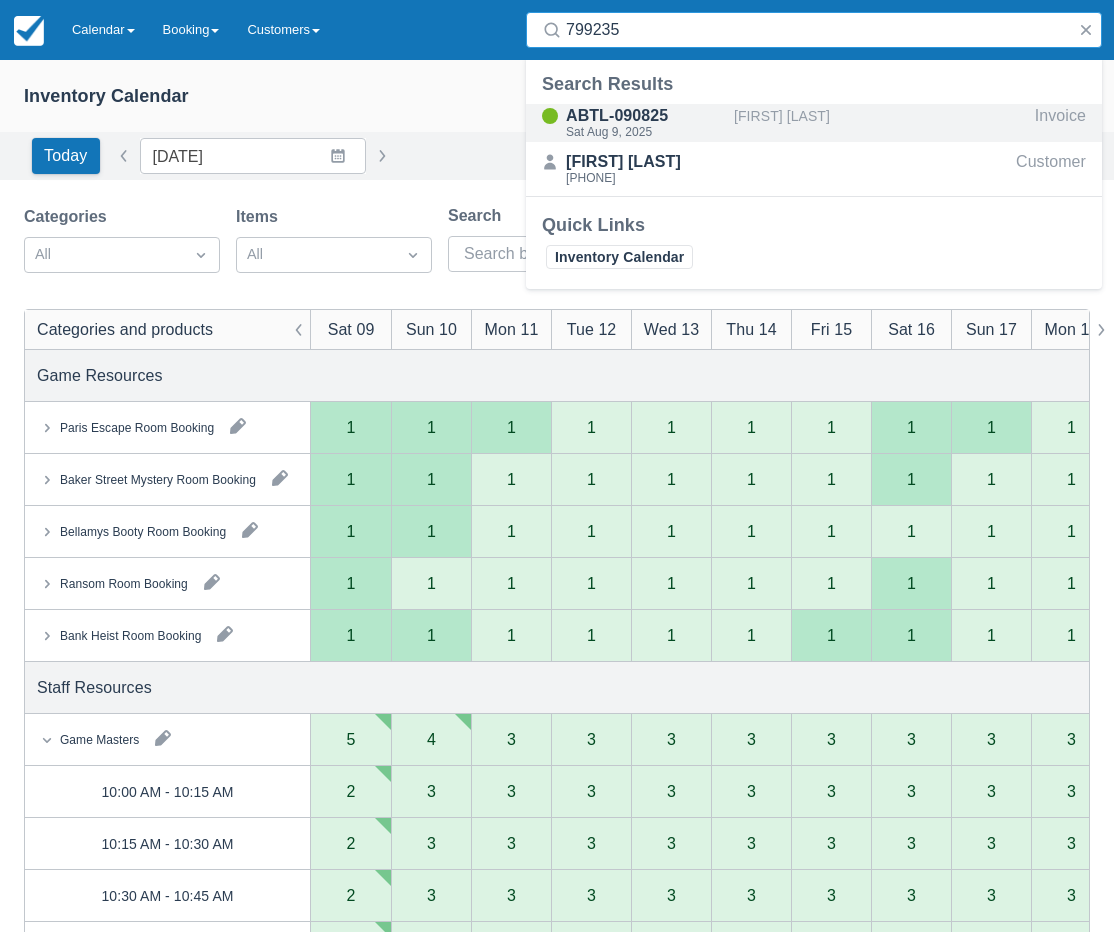 type on "799235" 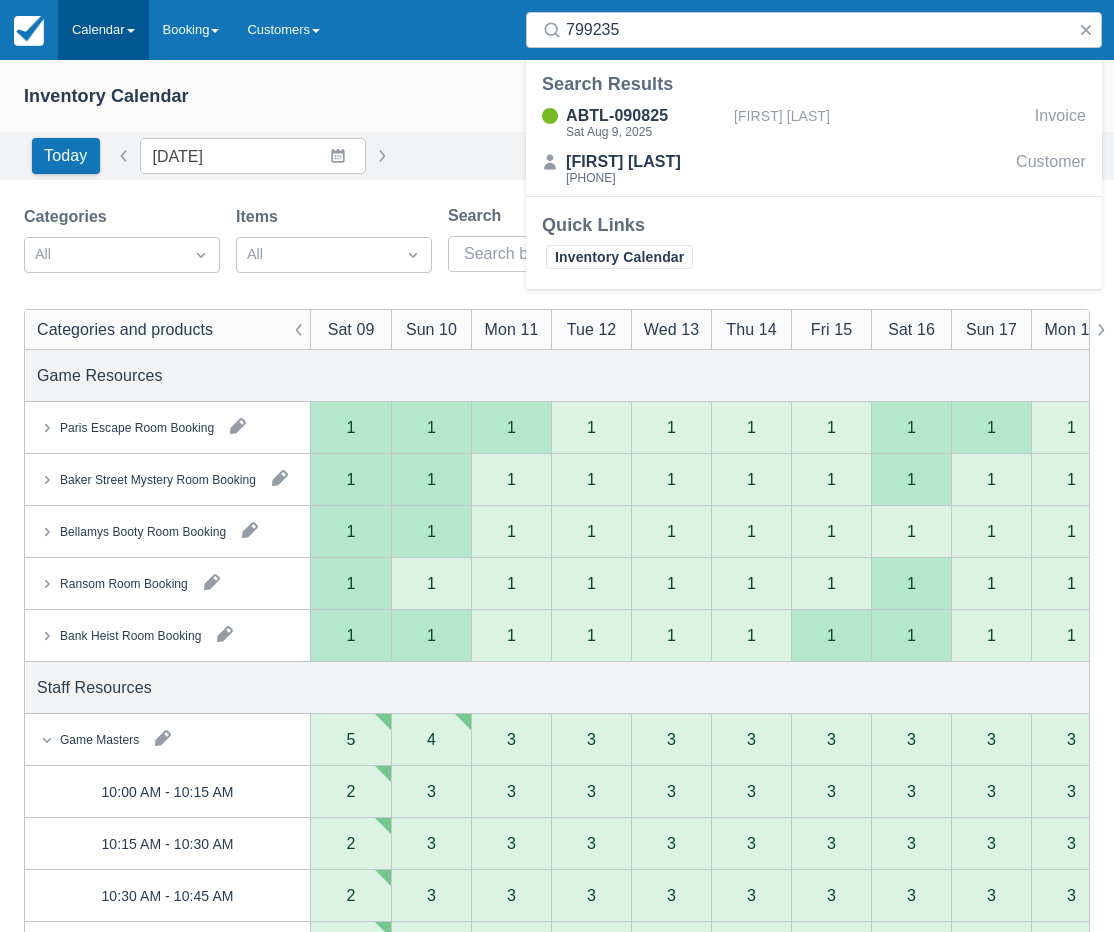 click on "Calendar" at bounding box center [103, 30] 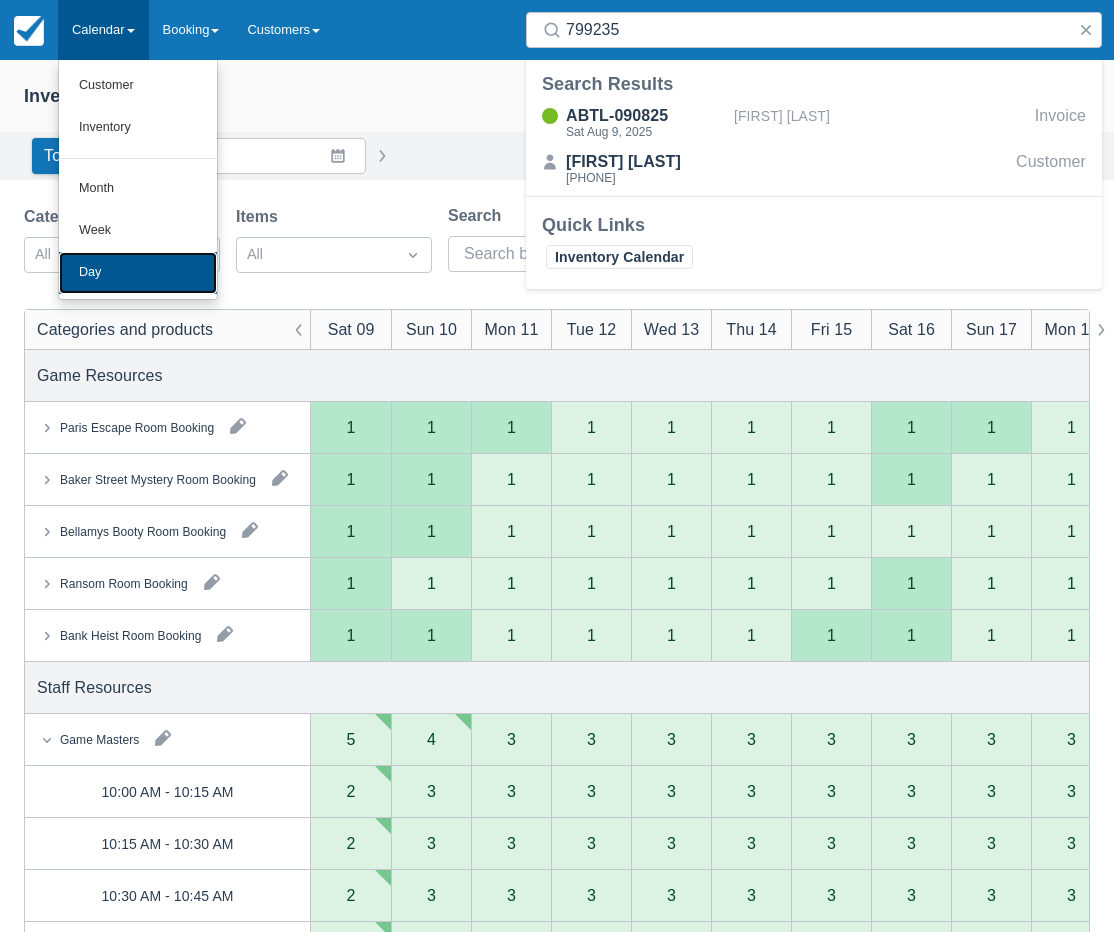 click on "Day" at bounding box center [138, 273] 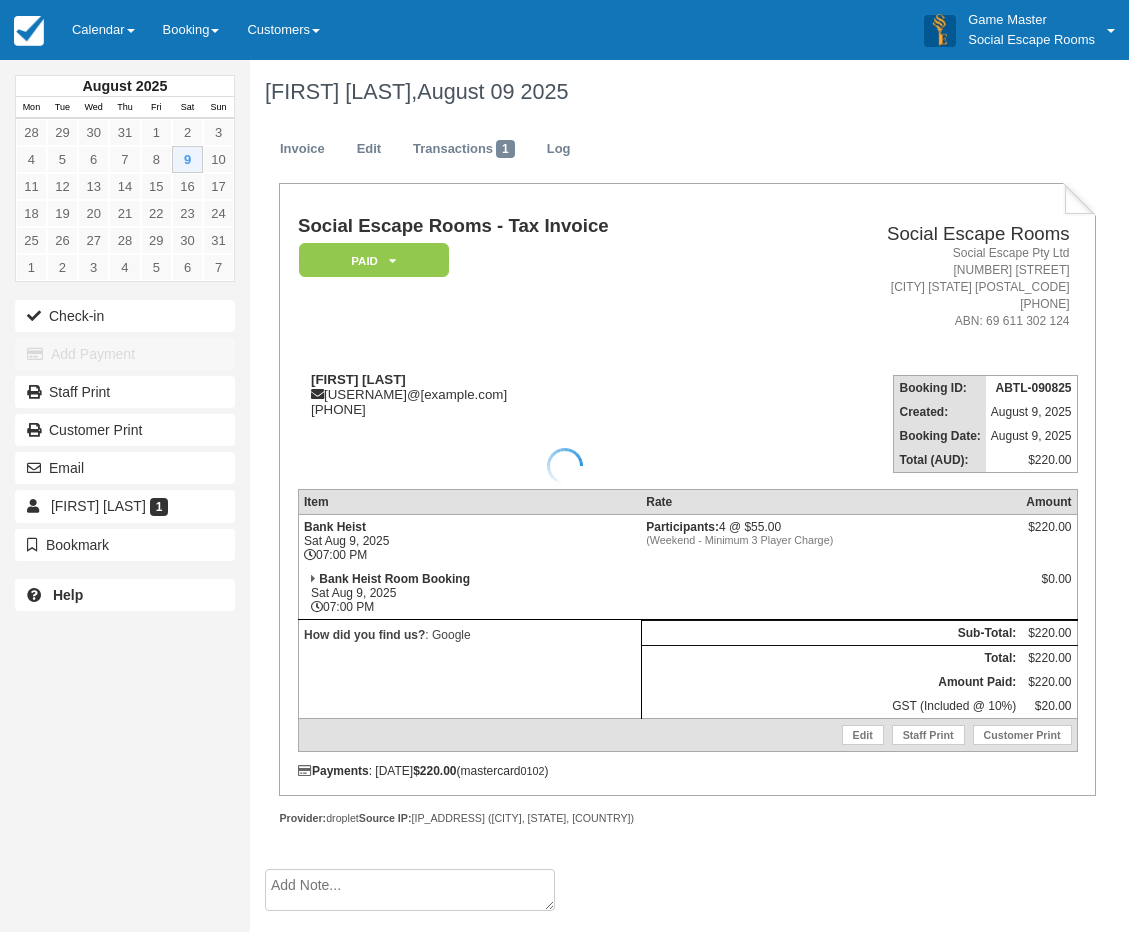 scroll, scrollTop: 0, scrollLeft: 0, axis: both 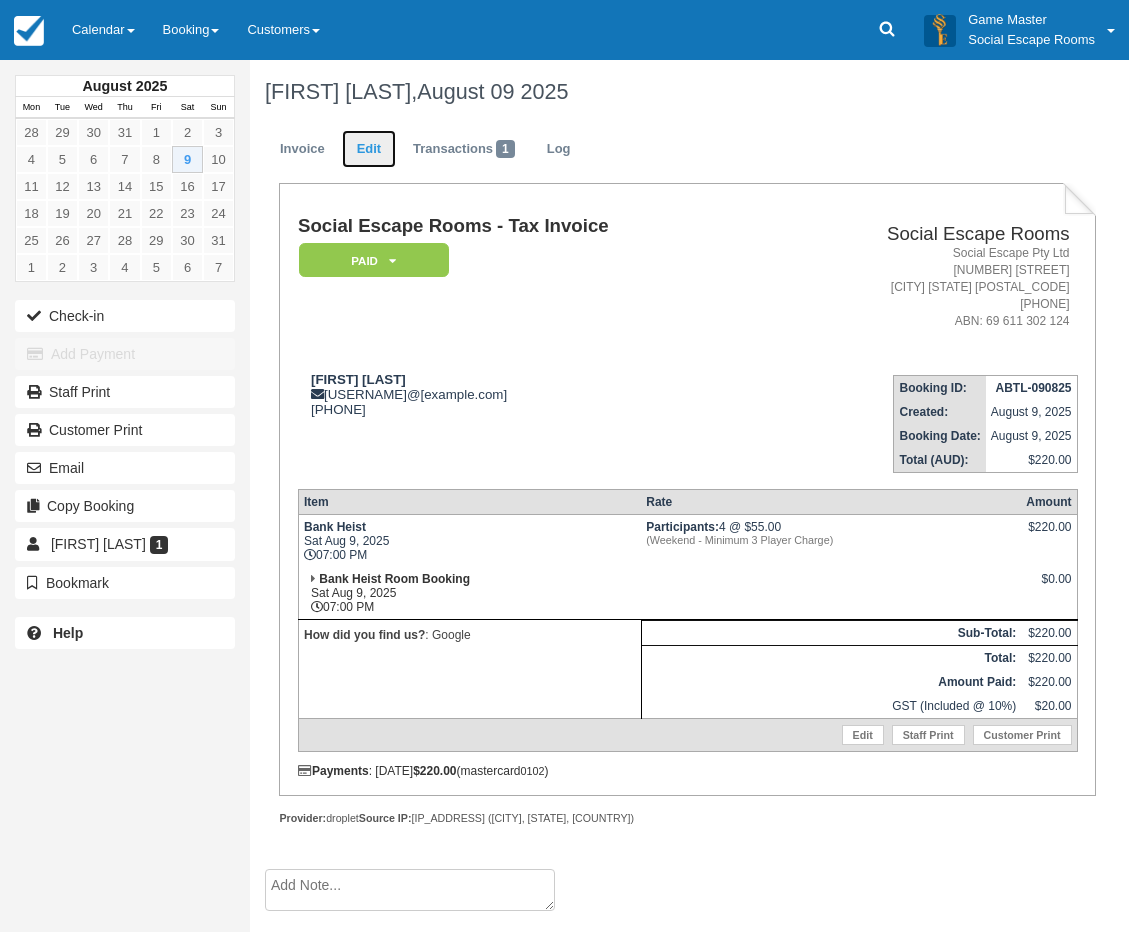 click on "Edit" at bounding box center [369, 149] 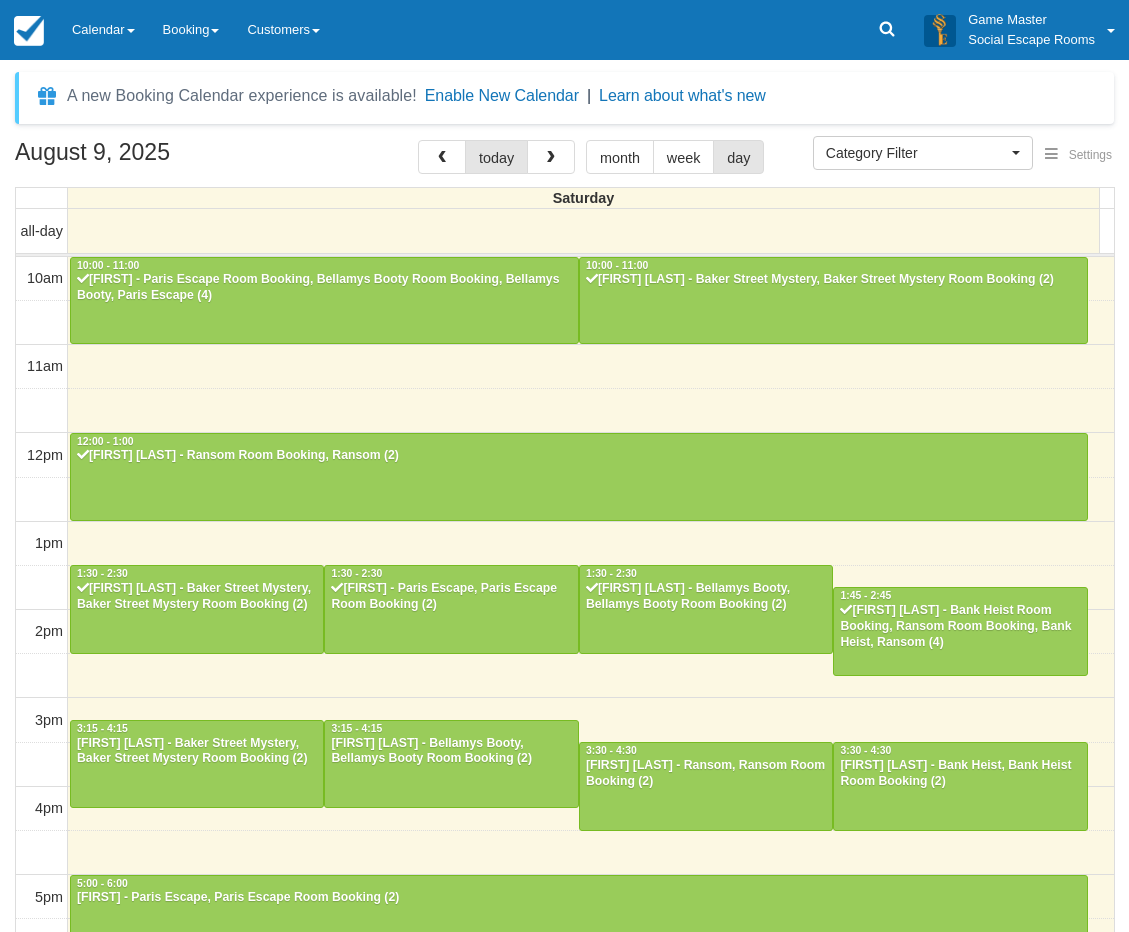 select 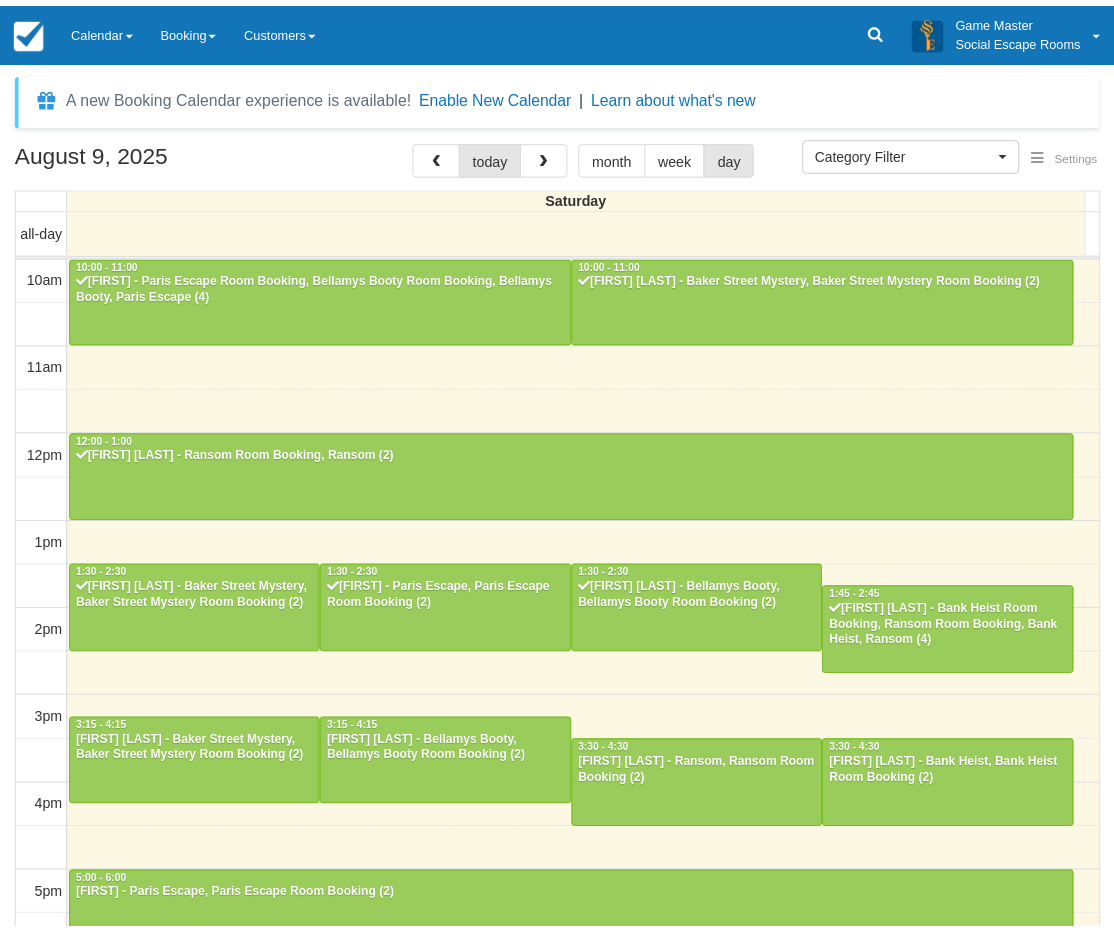 scroll, scrollTop: 0, scrollLeft: 0, axis: both 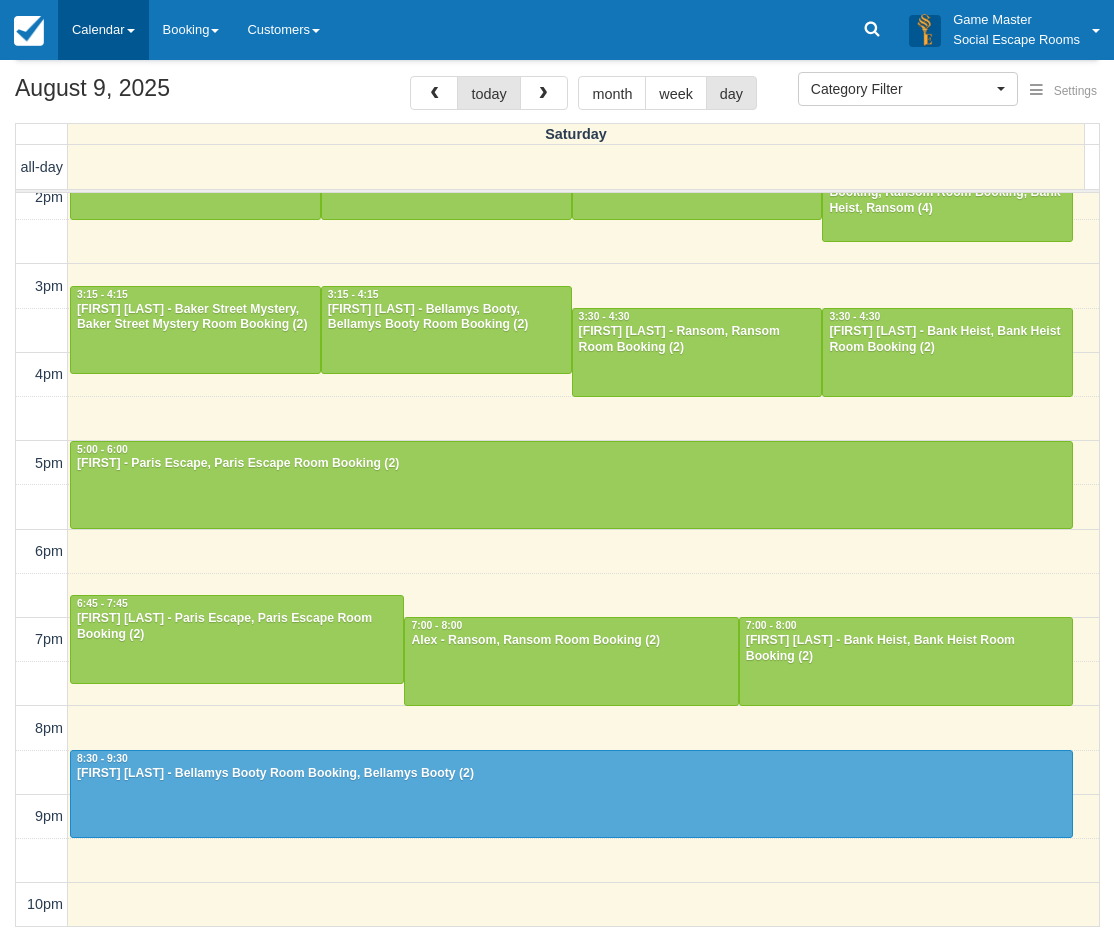 click on "Calendar" at bounding box center [103, 30] 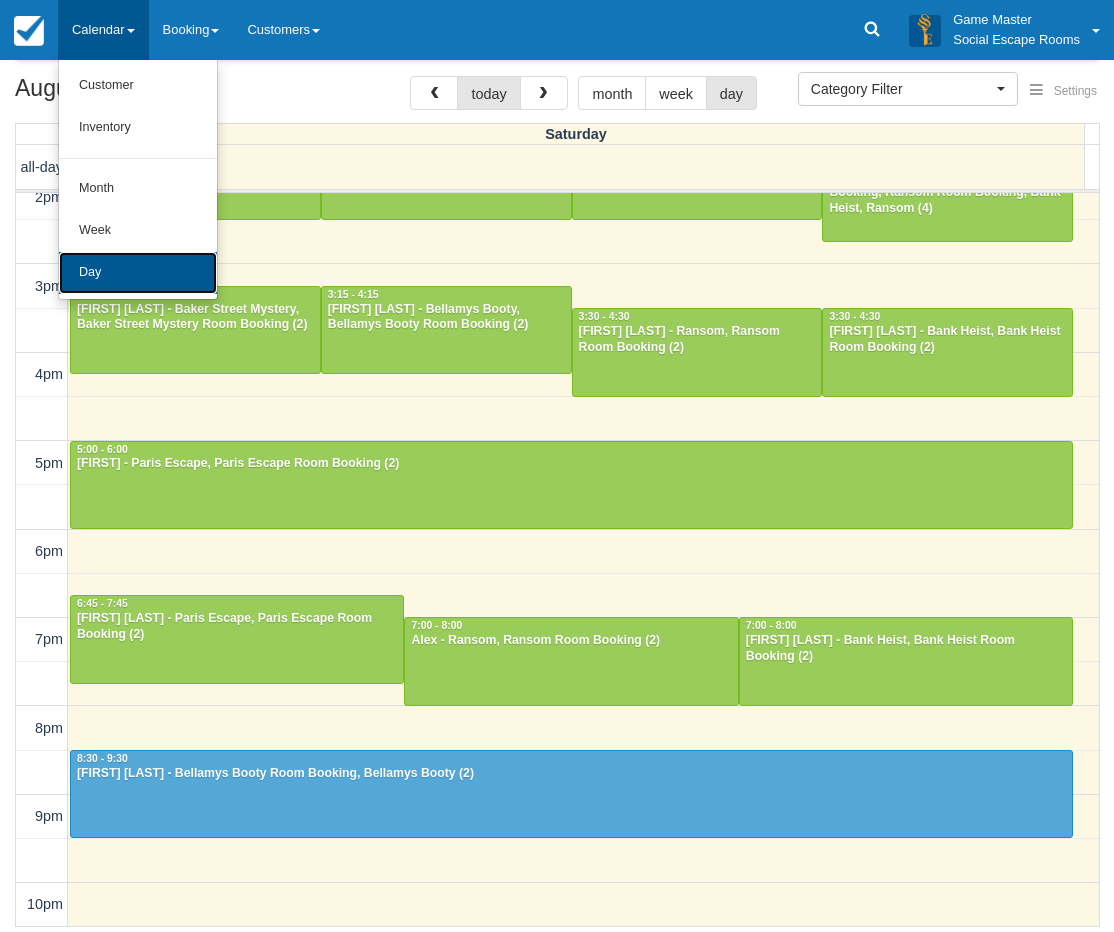 click on "Day" at bounding box center [138, 273] 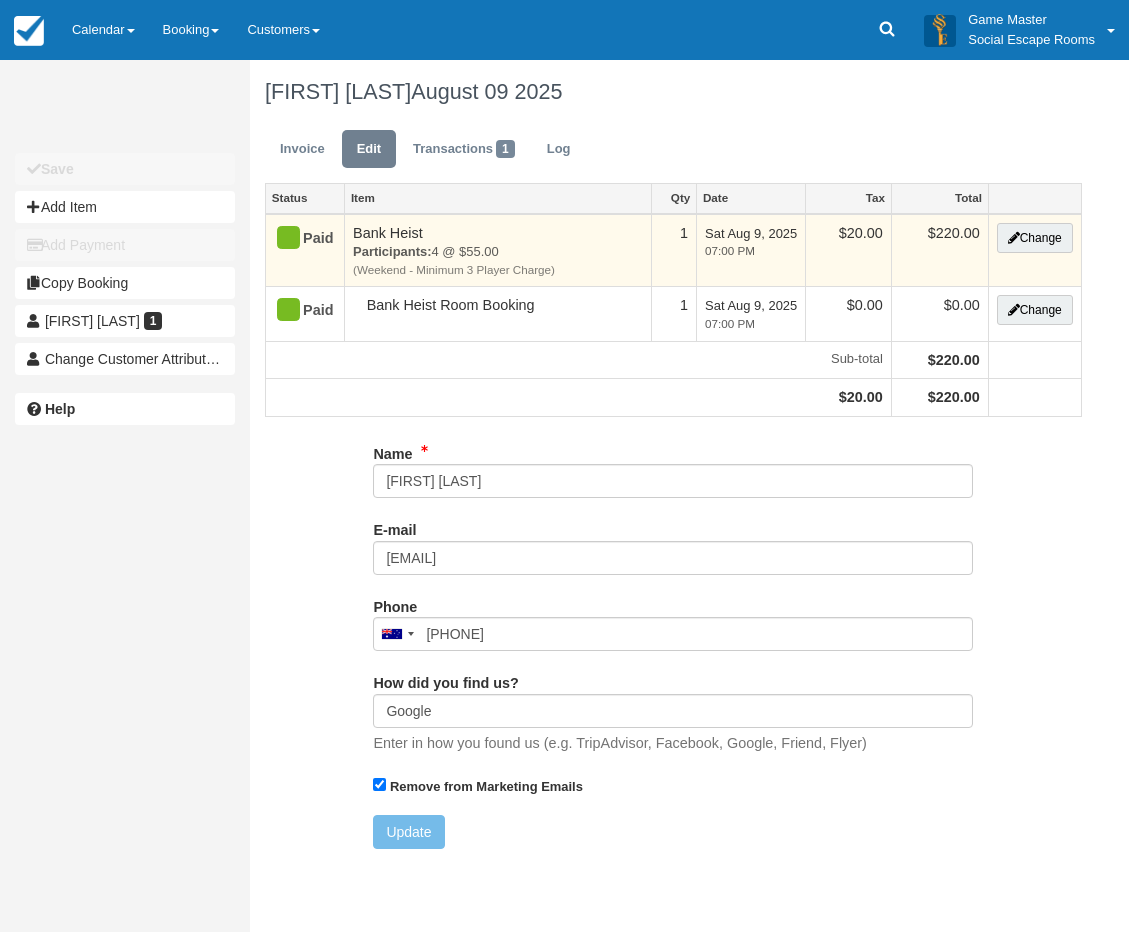type on "[PHONE]" 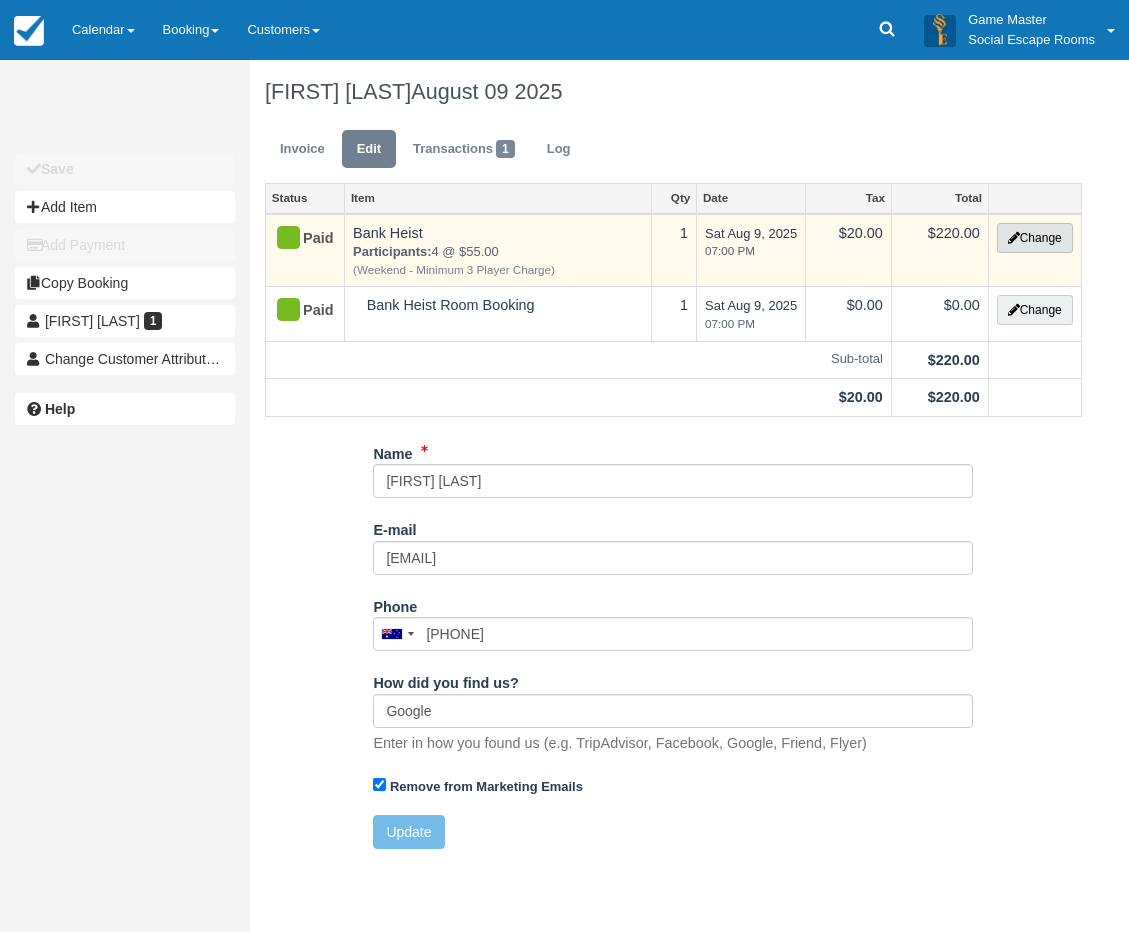 click on "Change" at bounding box center (1035, 238) 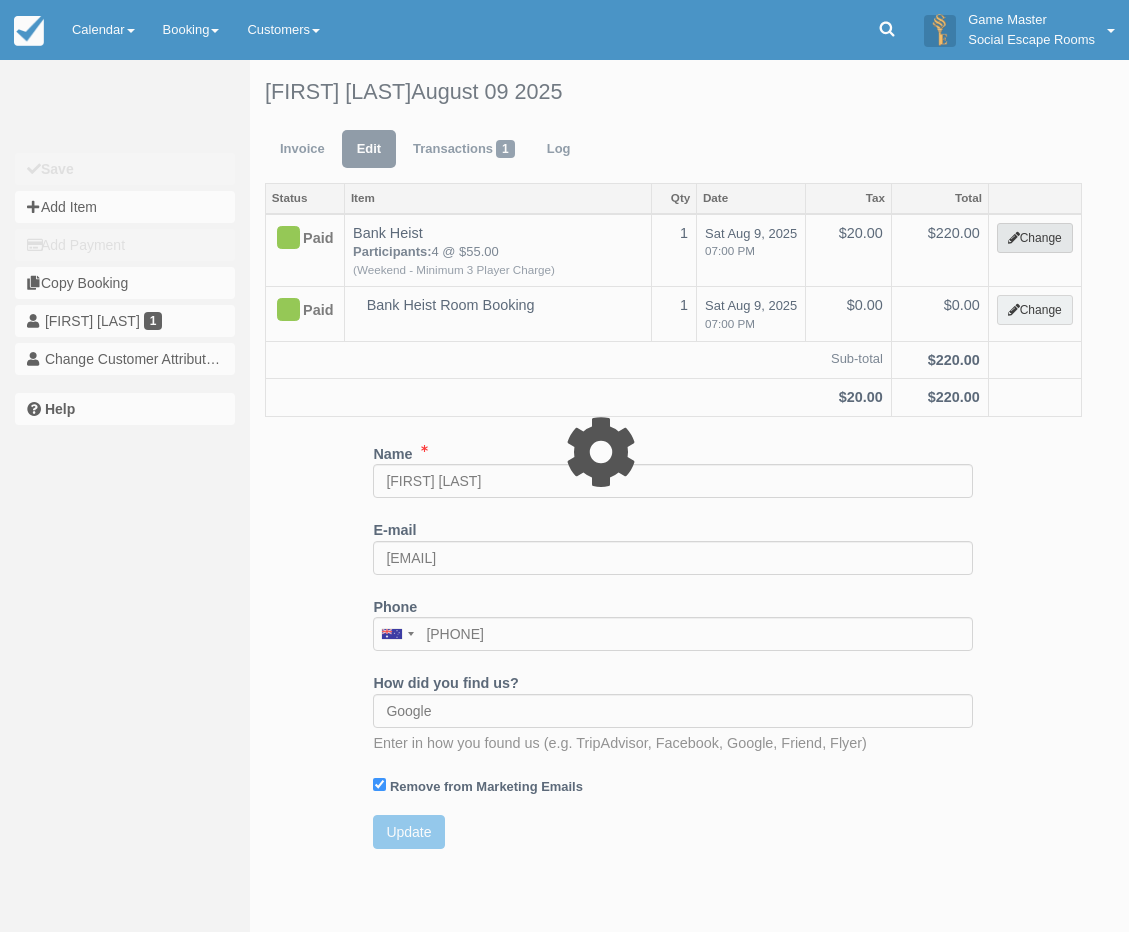 select on "2" 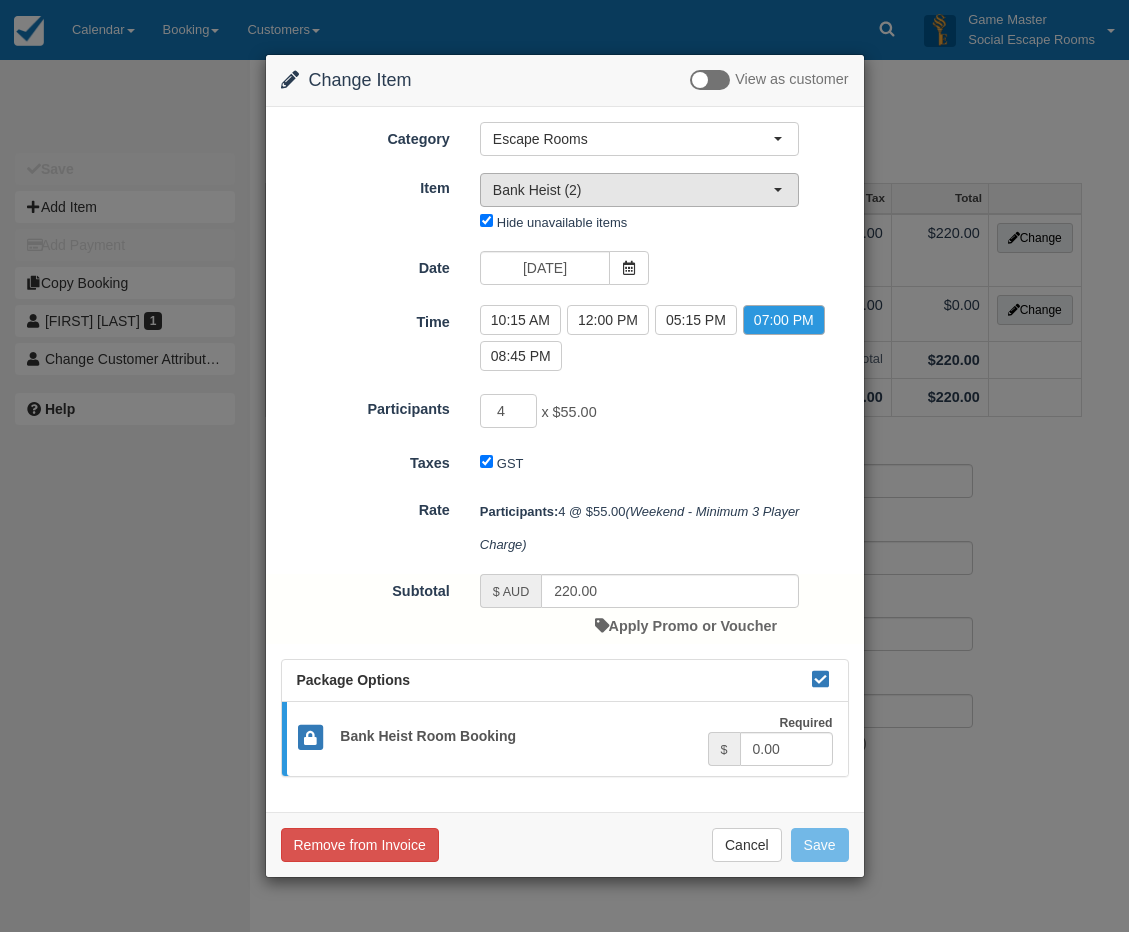 click on "Bank Heist (2)" at bounding box center (633, 190) 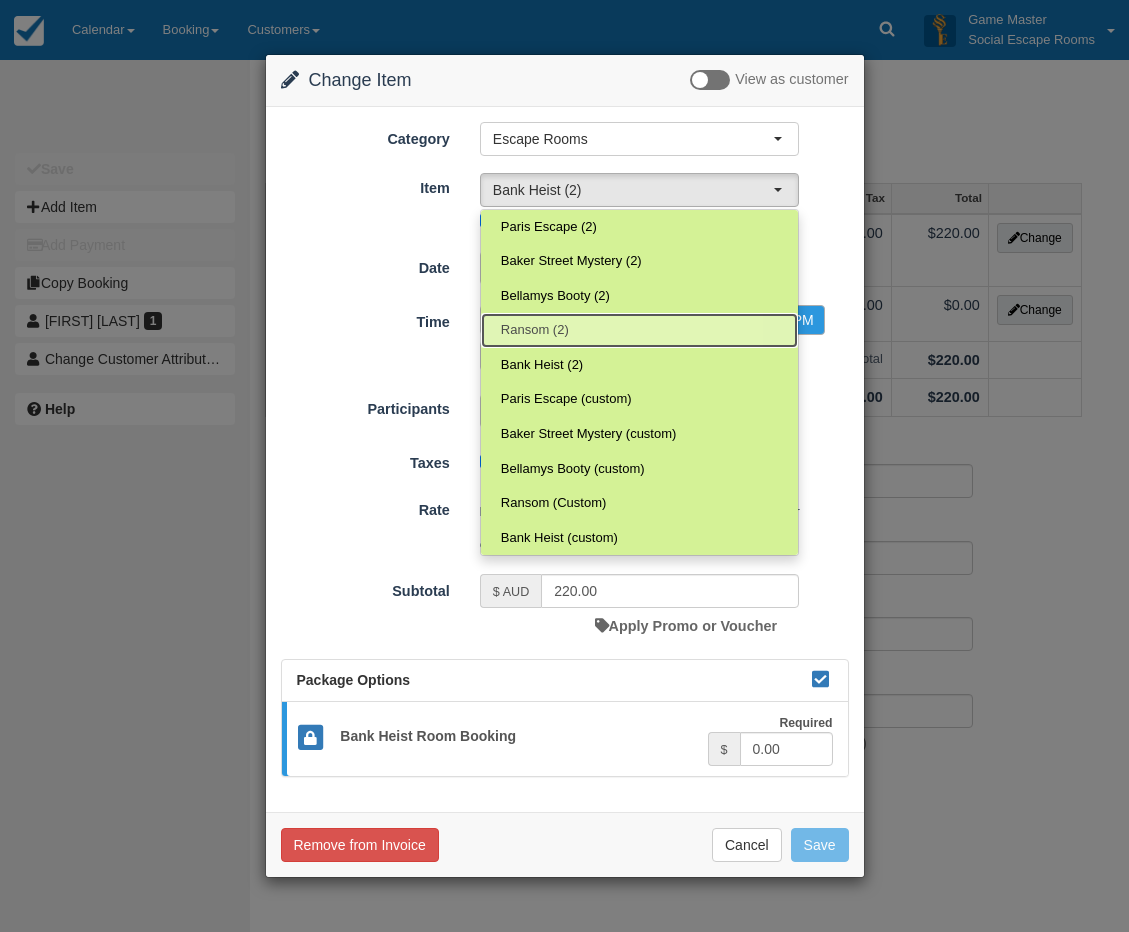 click on "Ransom (2)" at bounding box center (639, 330) 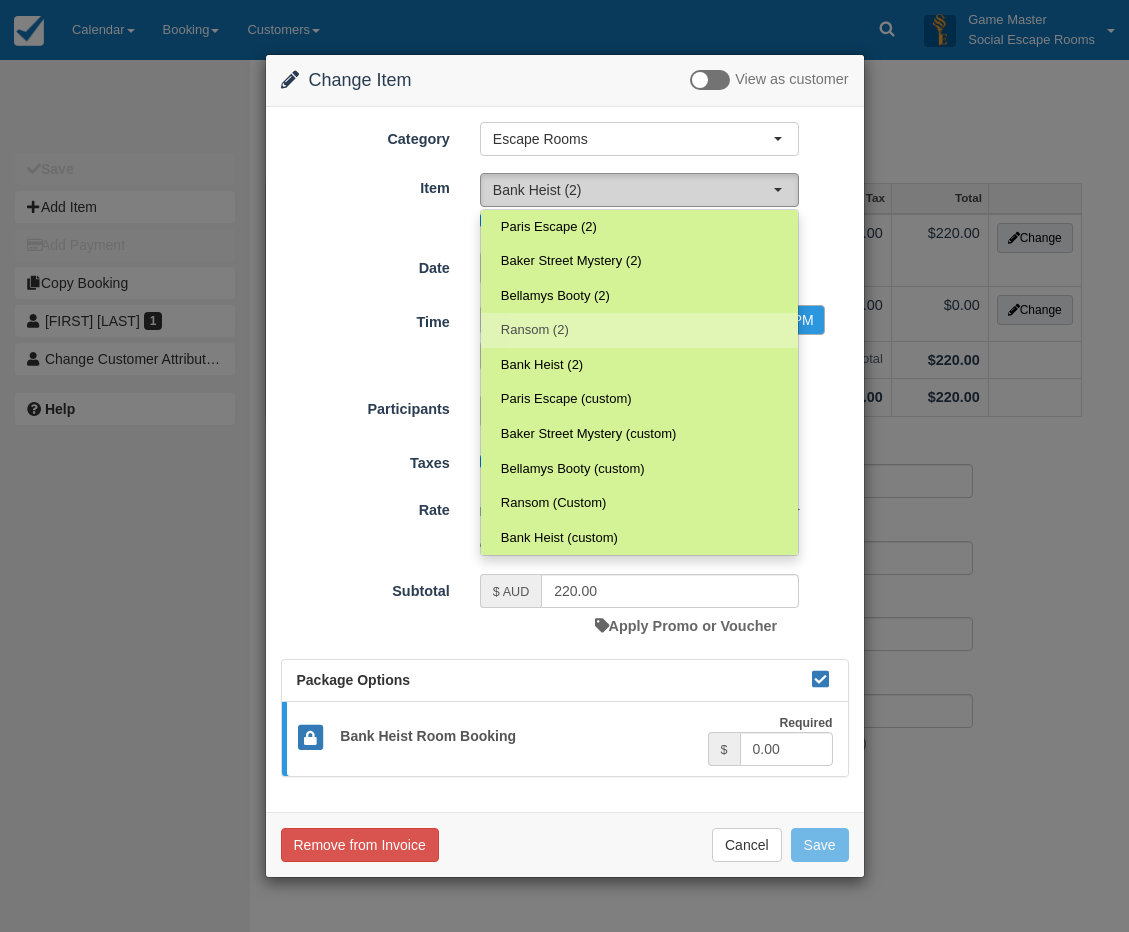 select on "31" 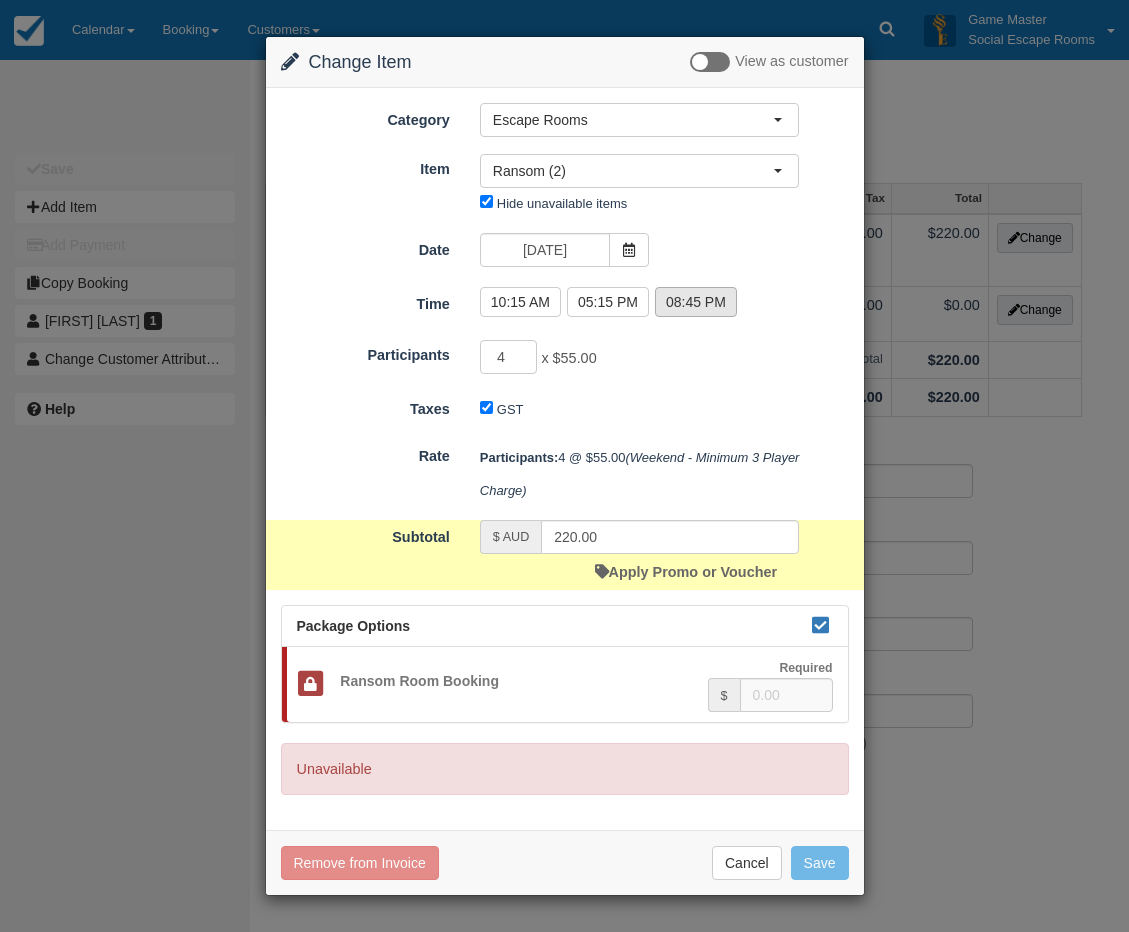 click on "08:45 PM" at bounding box center (696, 302) 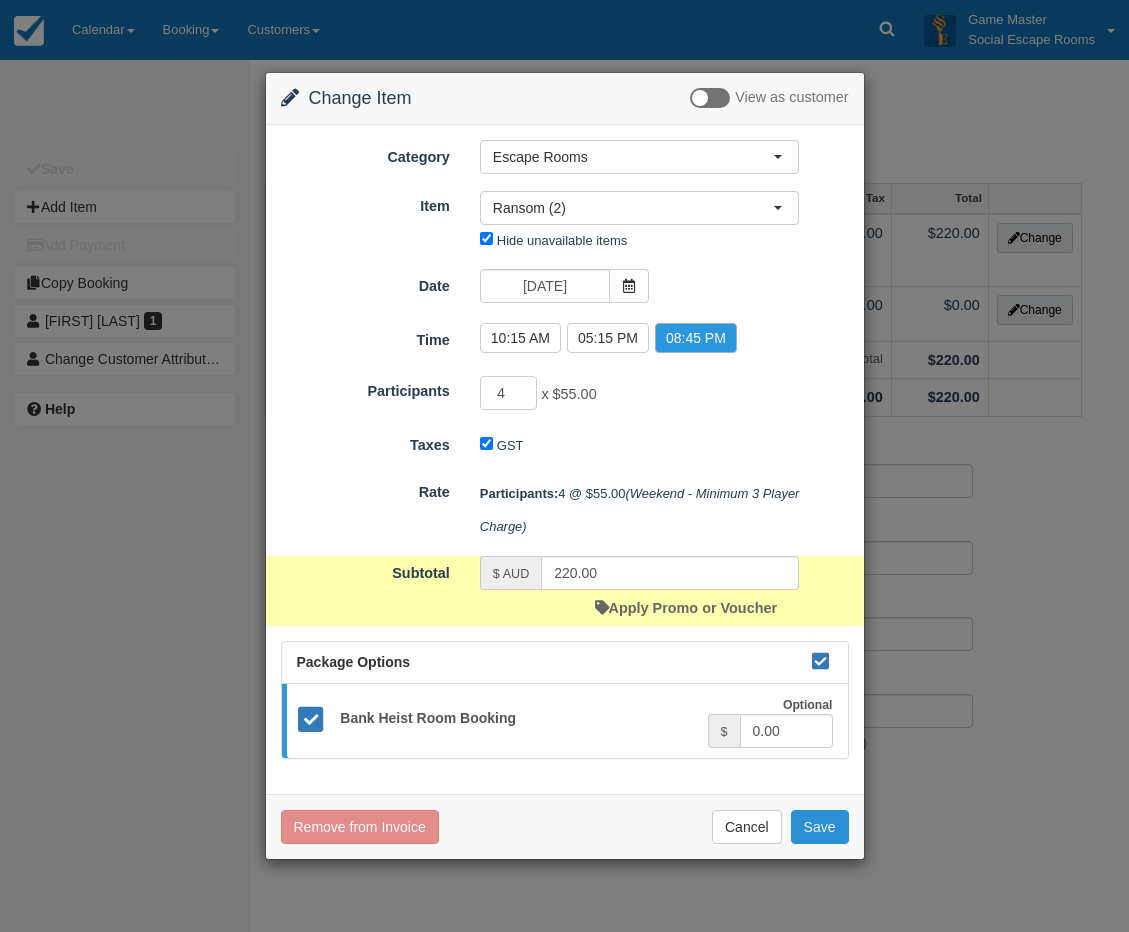 click on "Save" at bounding box center [820, 827] 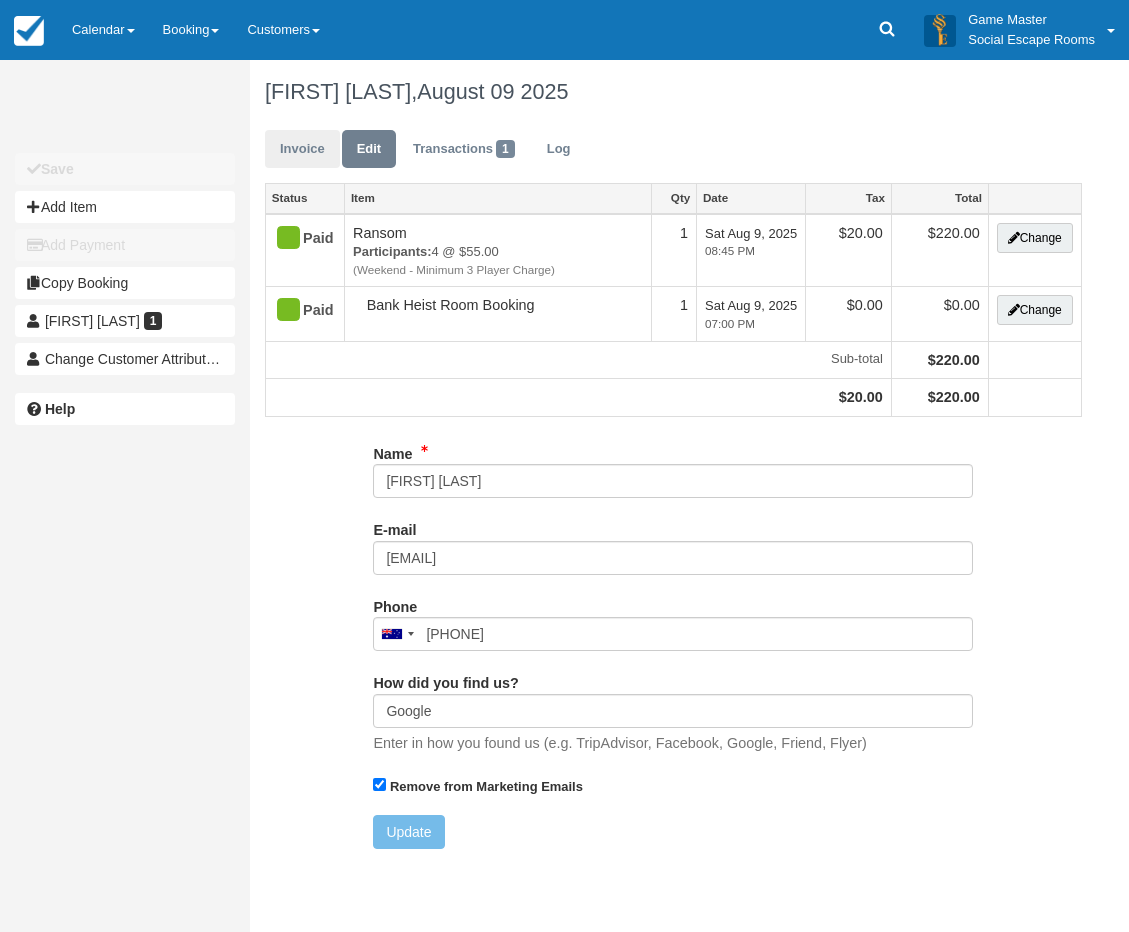 scroll, scrollTop: 0, scrollLeft: 0, axis: both 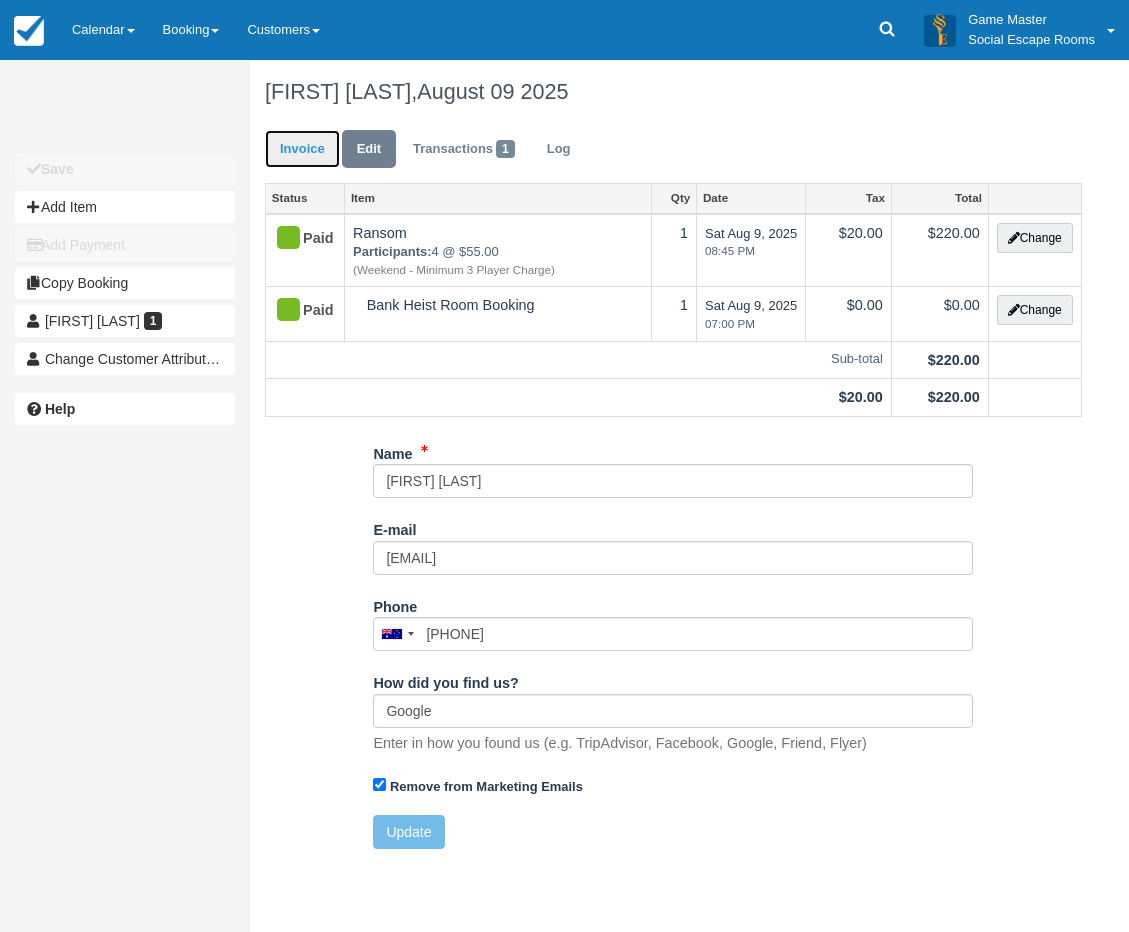 click on "Invoice" at bounding box center [302, 149] 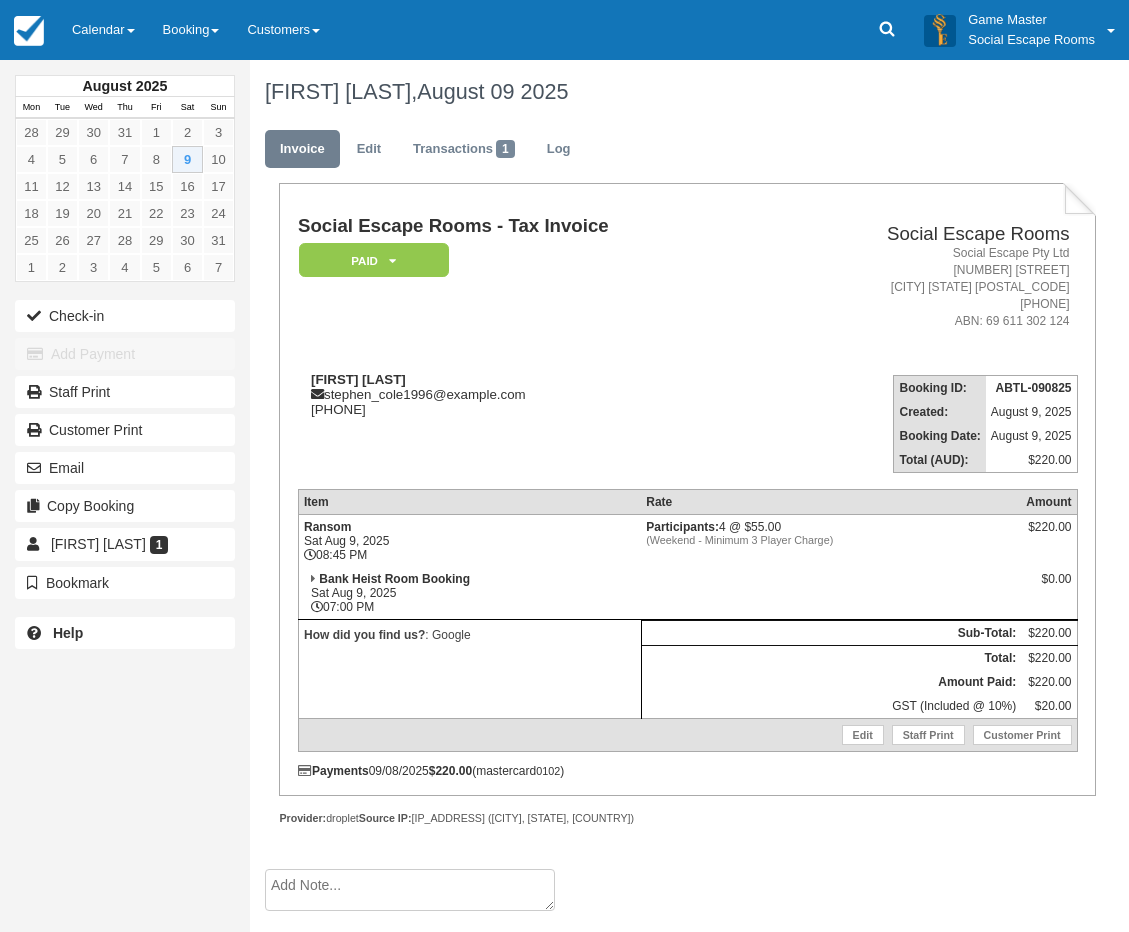 scroll, scrollTop: 0, scrollLeft: 0, axis: both 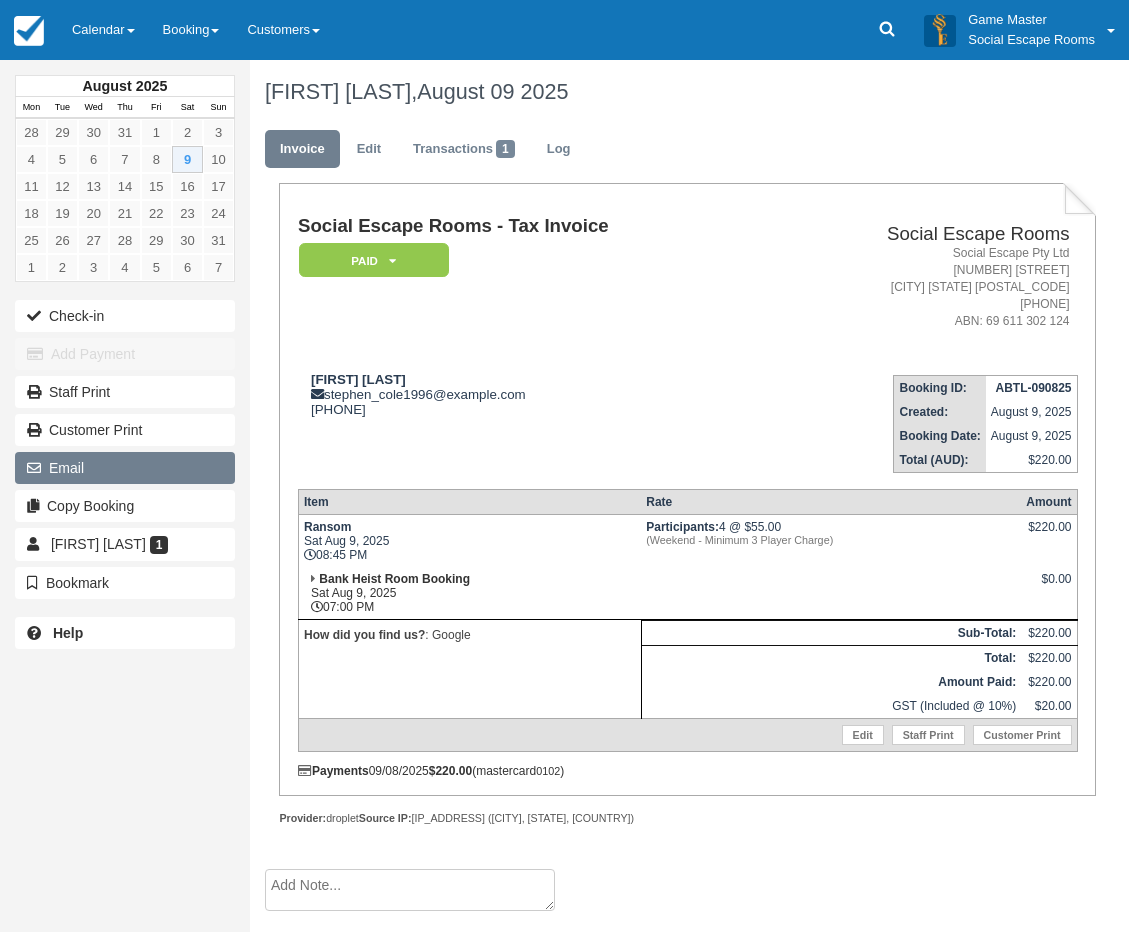 click on "Email" at bounding box center [125, 468] 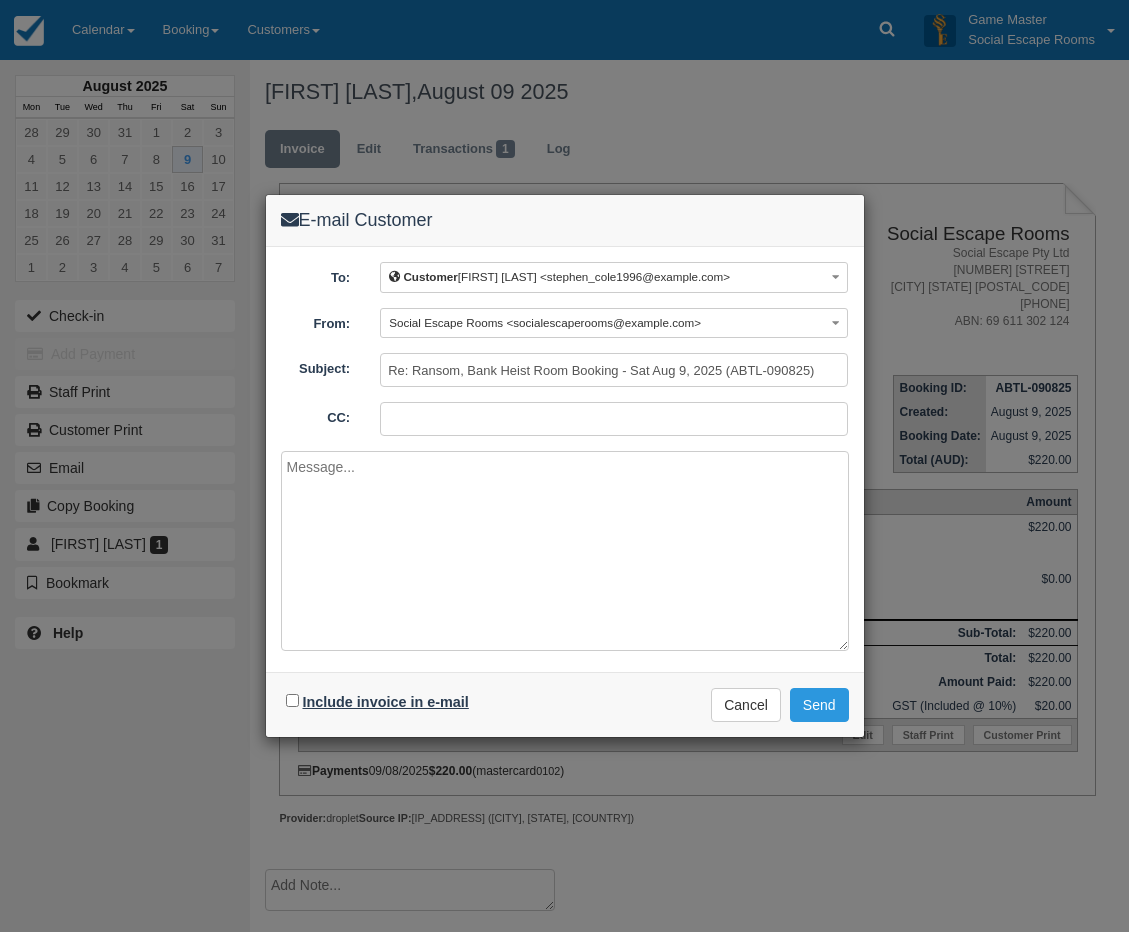 click on "Include invoice in e-mail" at bounding box center [386, 702] 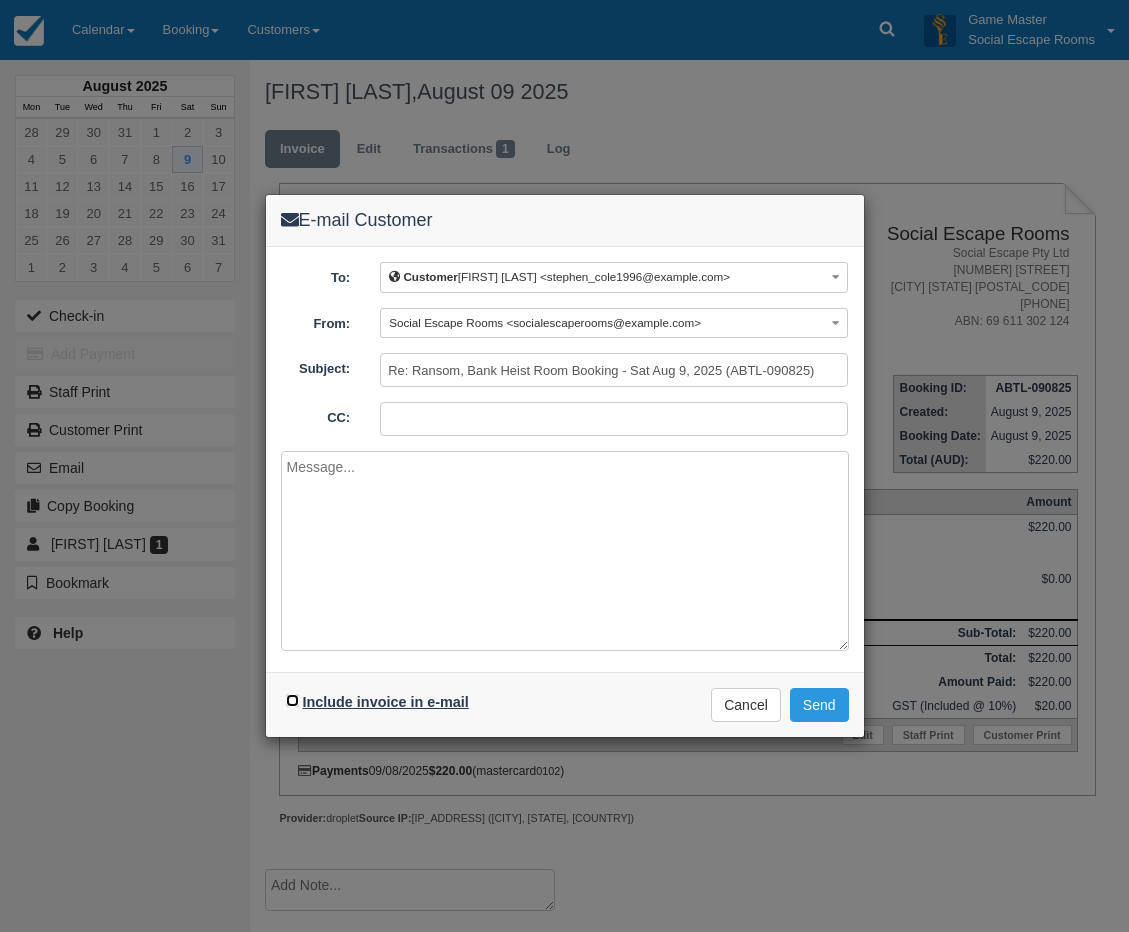click on "Include invoice in e-mail" at bounding box center (292, 700) 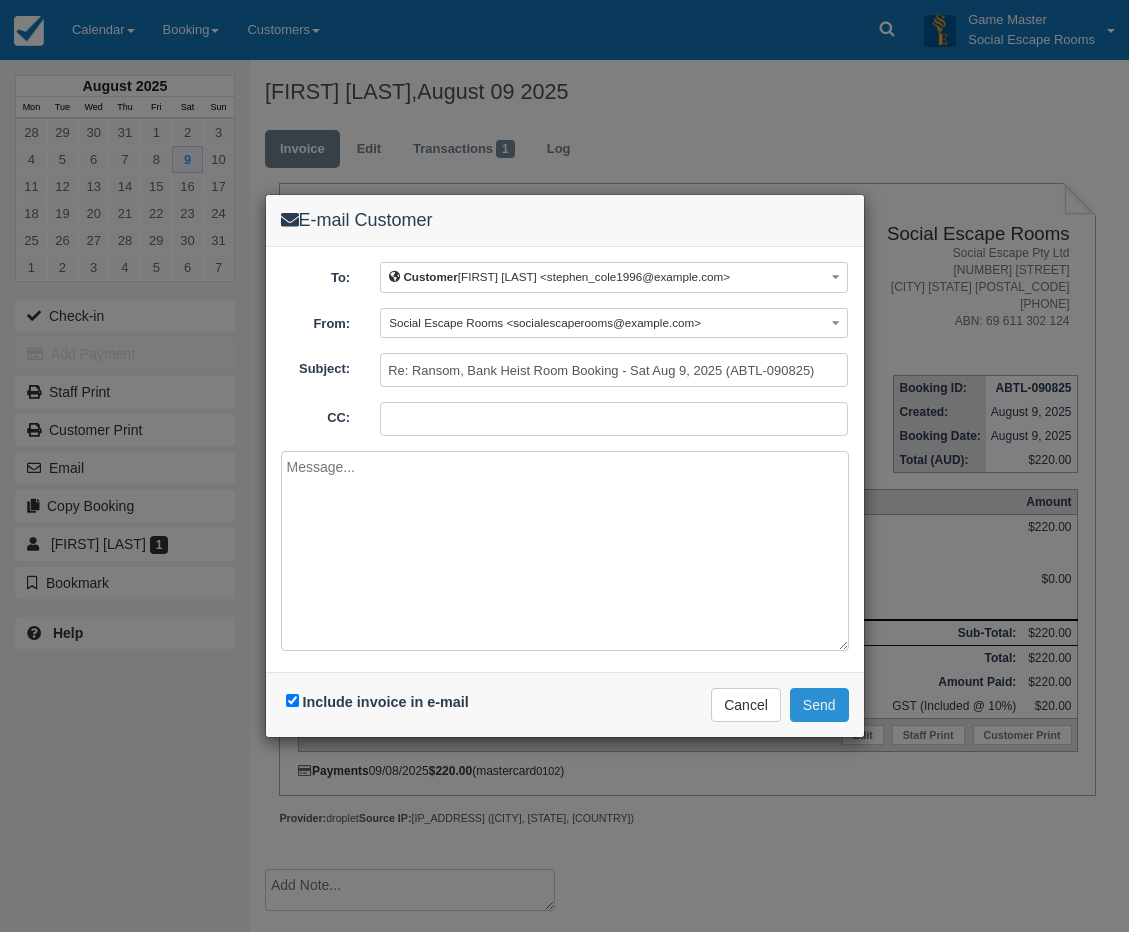 click on "Send" at bounding box center [819, 705] 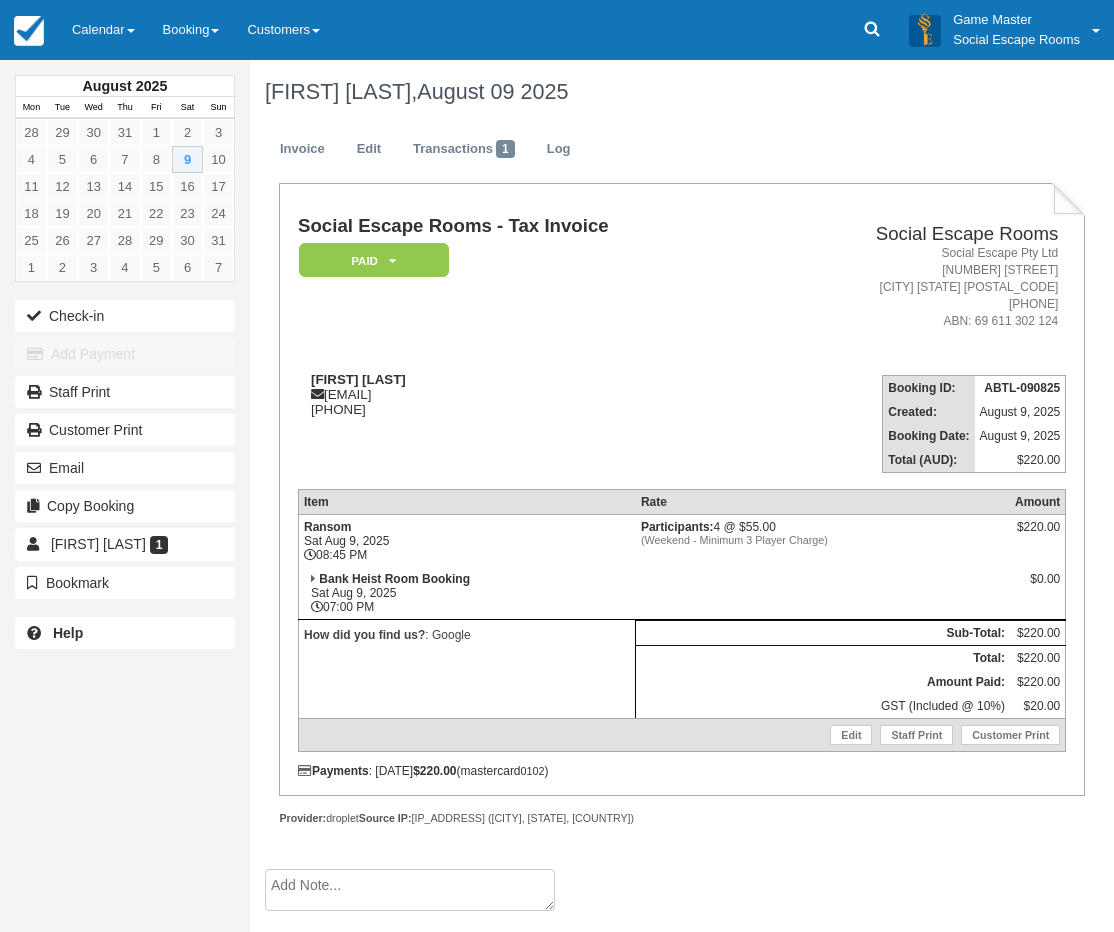 scroll, scrollTop: 0, scrollLeft: 0, axis: both 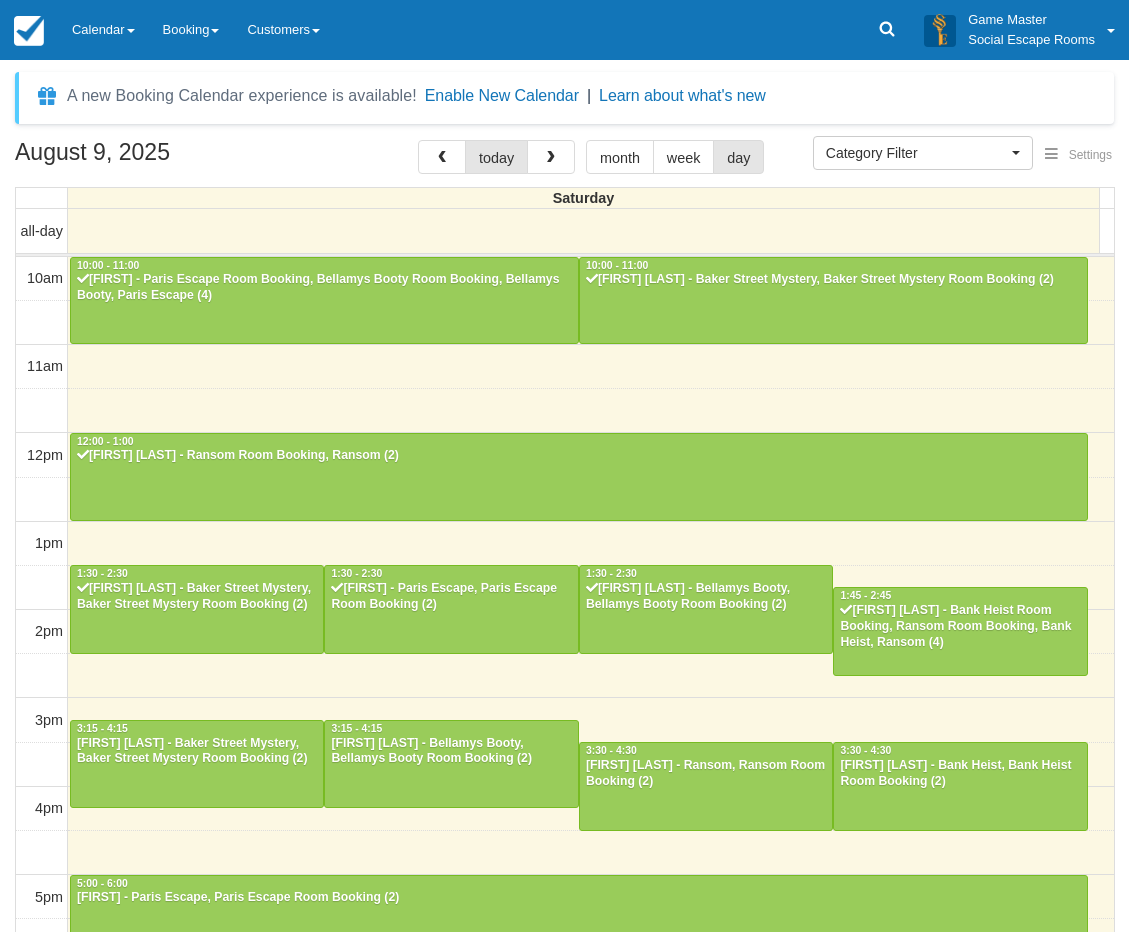 select 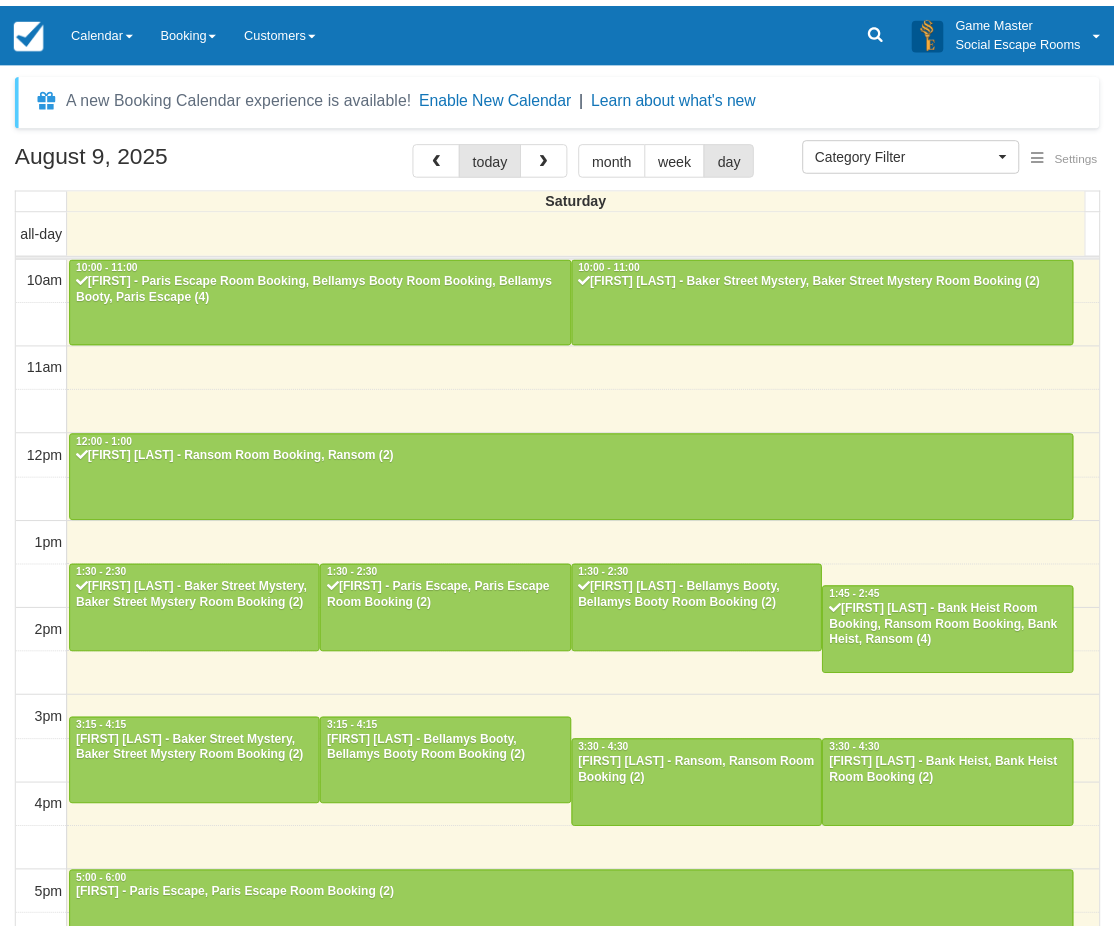 scroll, scrollTop: 0, scrollLeft: 0, axis: both 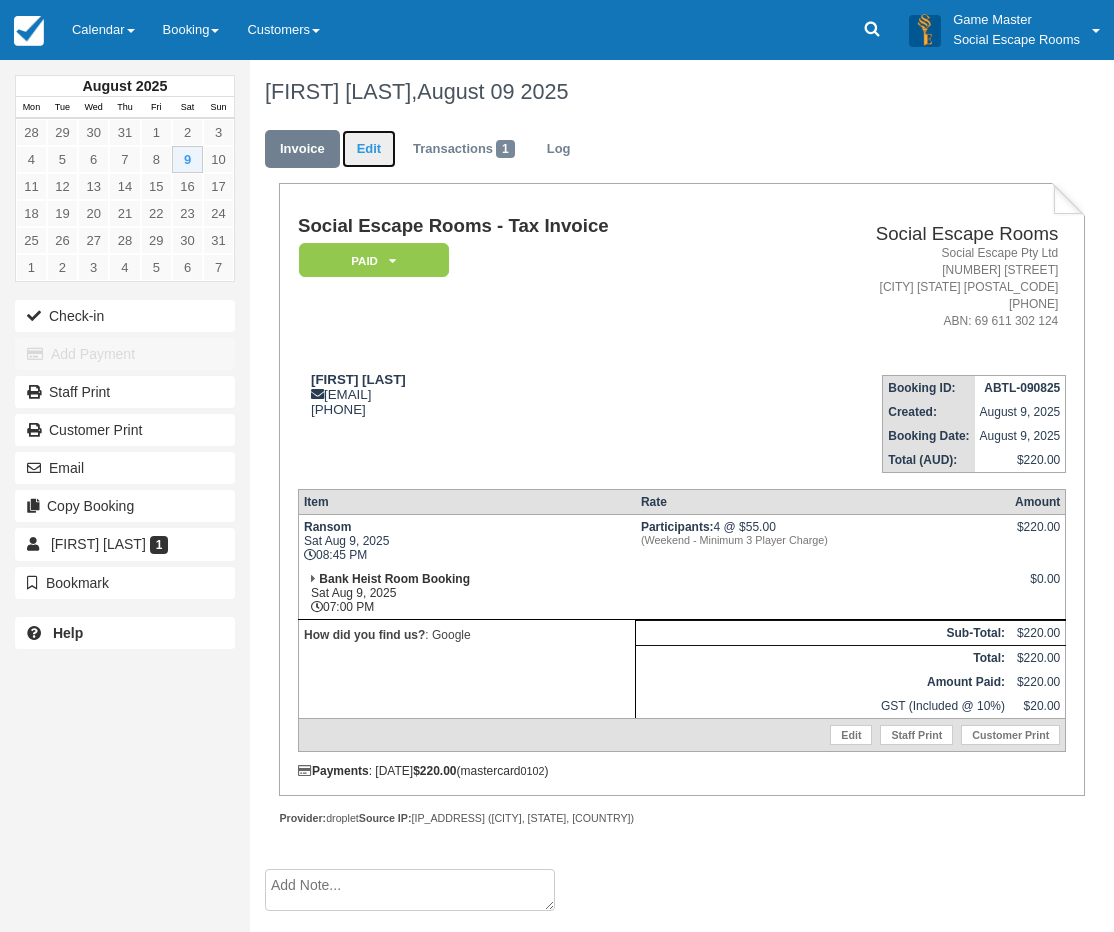 drag, startPoint x: 0, startPoint y: 0, endPoint x: 378, endPoint y: 157, distance: 409.30795 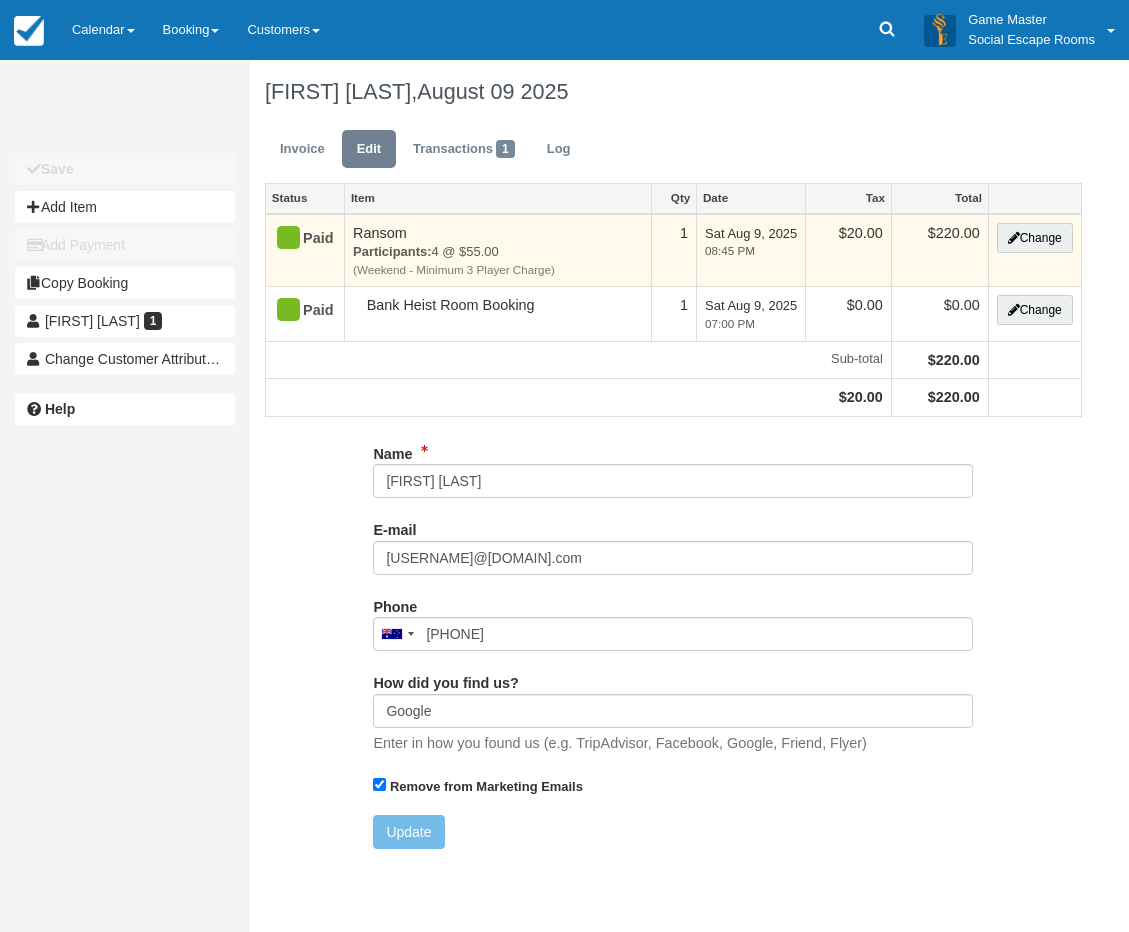 scroll, scrollTop: 0, scrollLeft: 0, axis: both 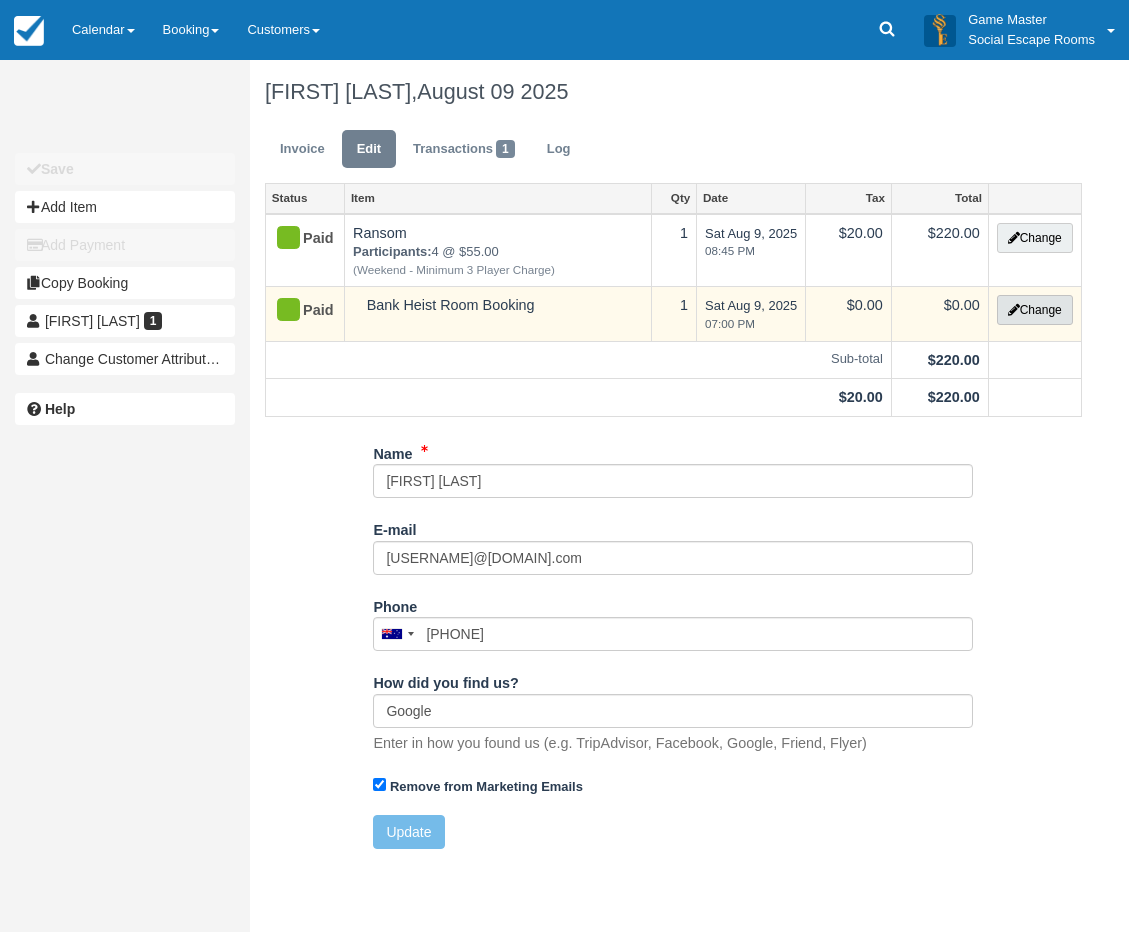 click on "Change" at bounding box center [1035, 310] 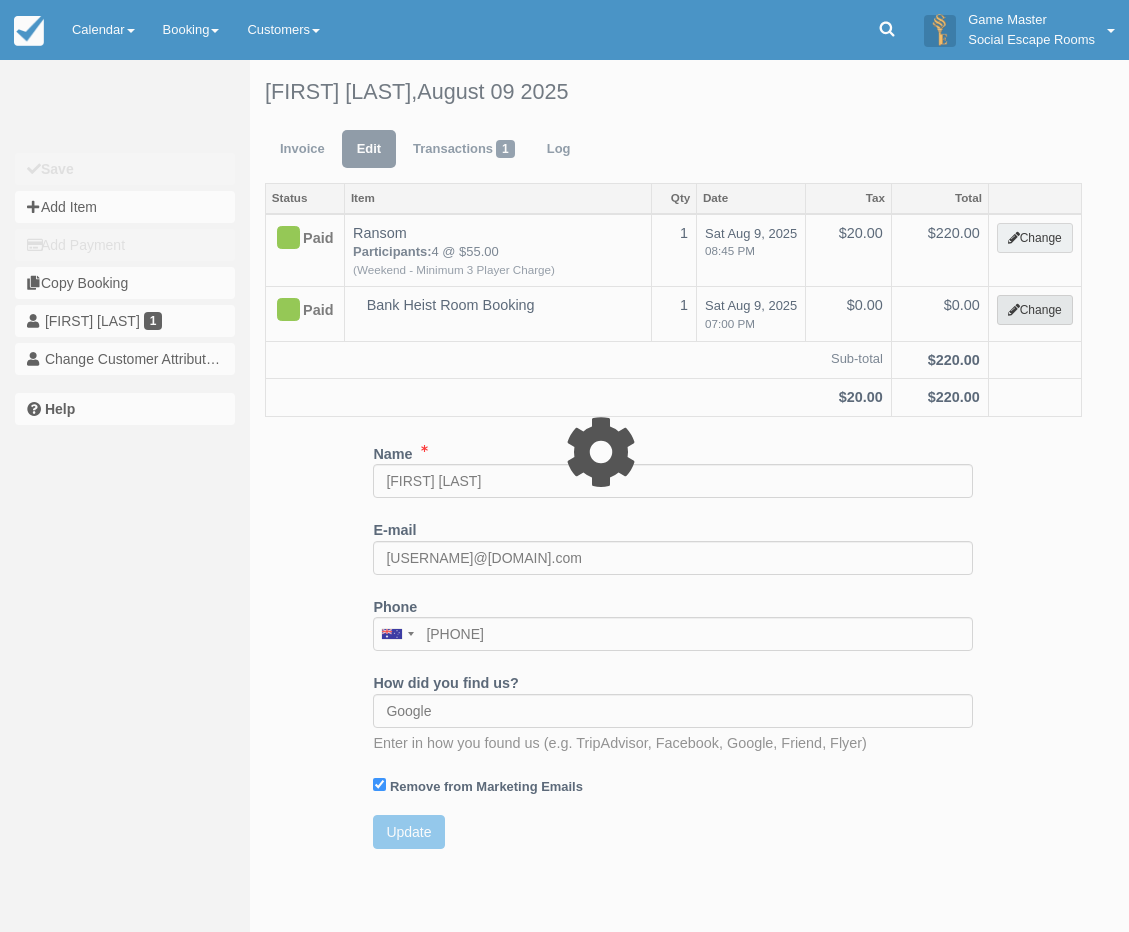 select on "6" 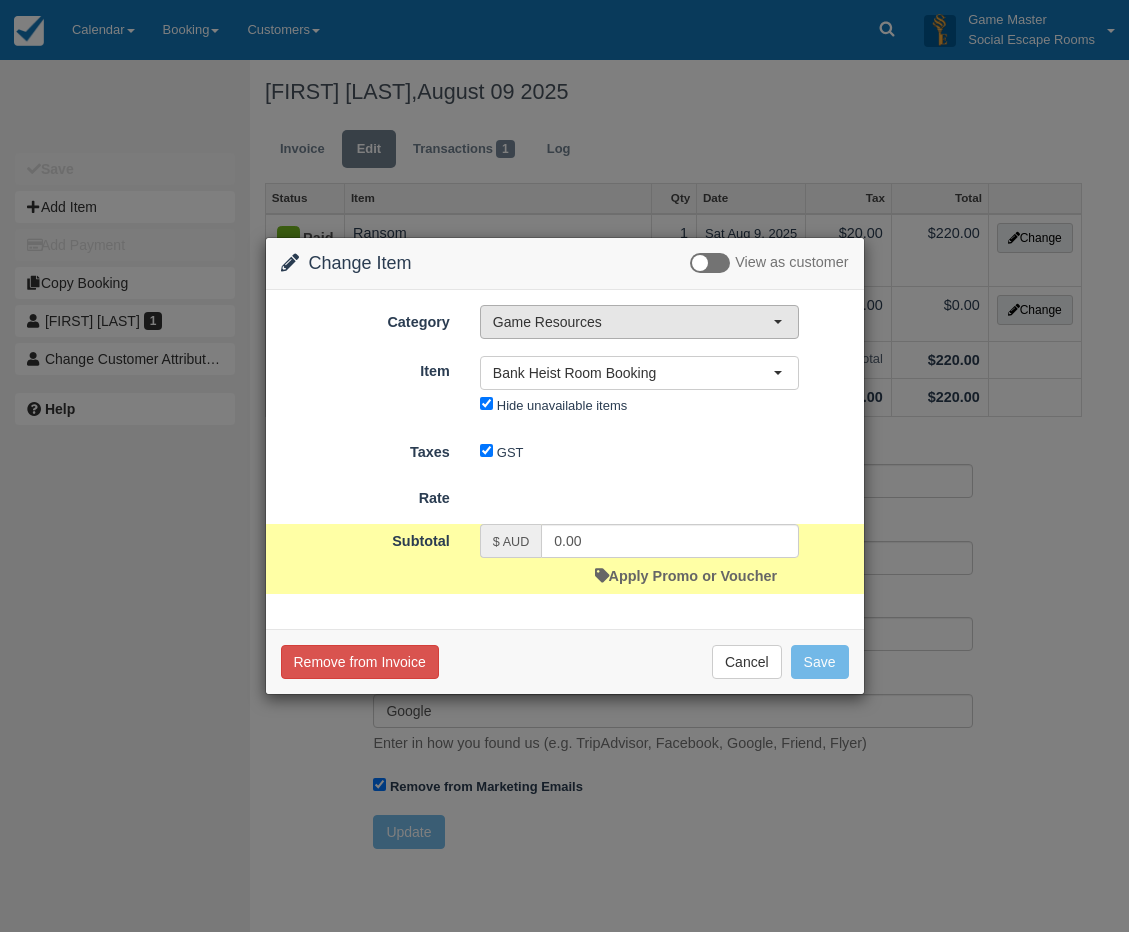 click on "Game Resources" at bounding box center (633, 322) 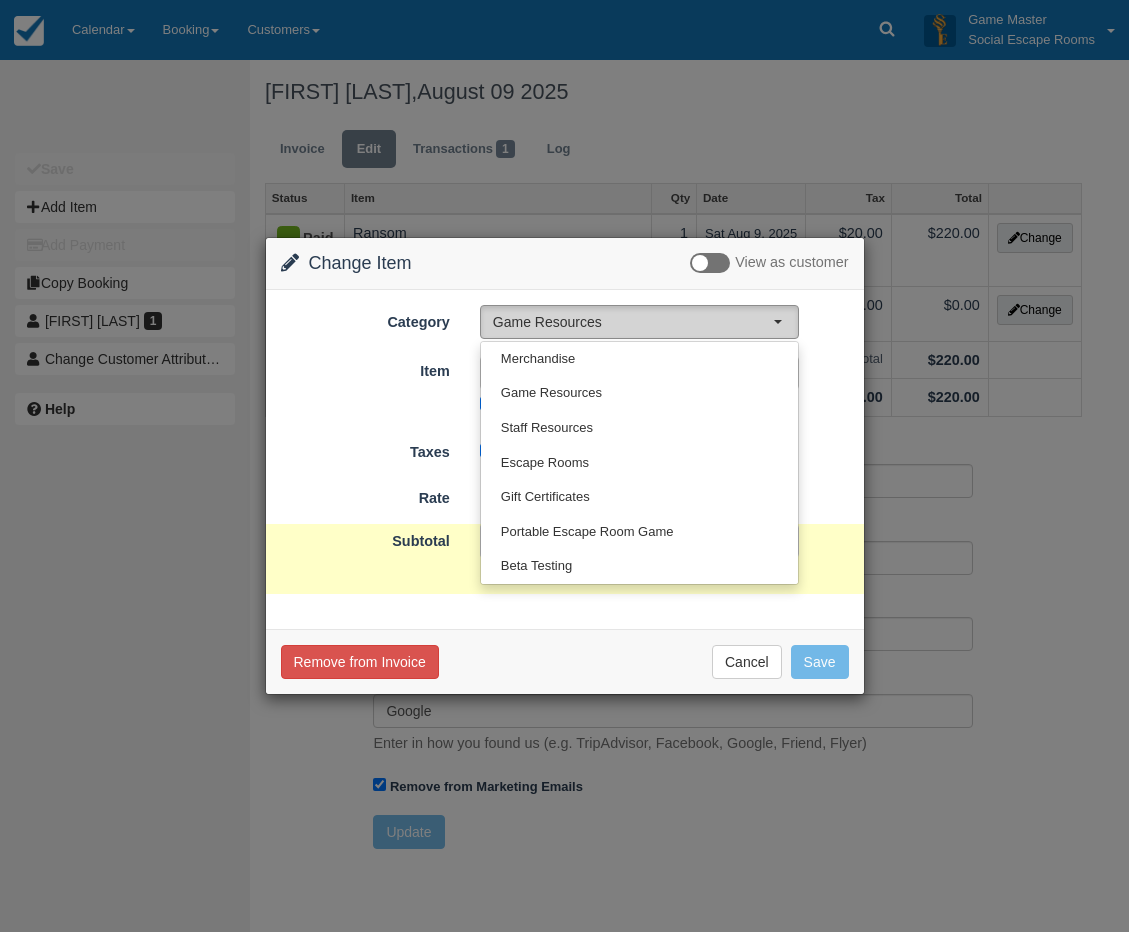 click on "Game Resources" at bounding box center [633, 322] 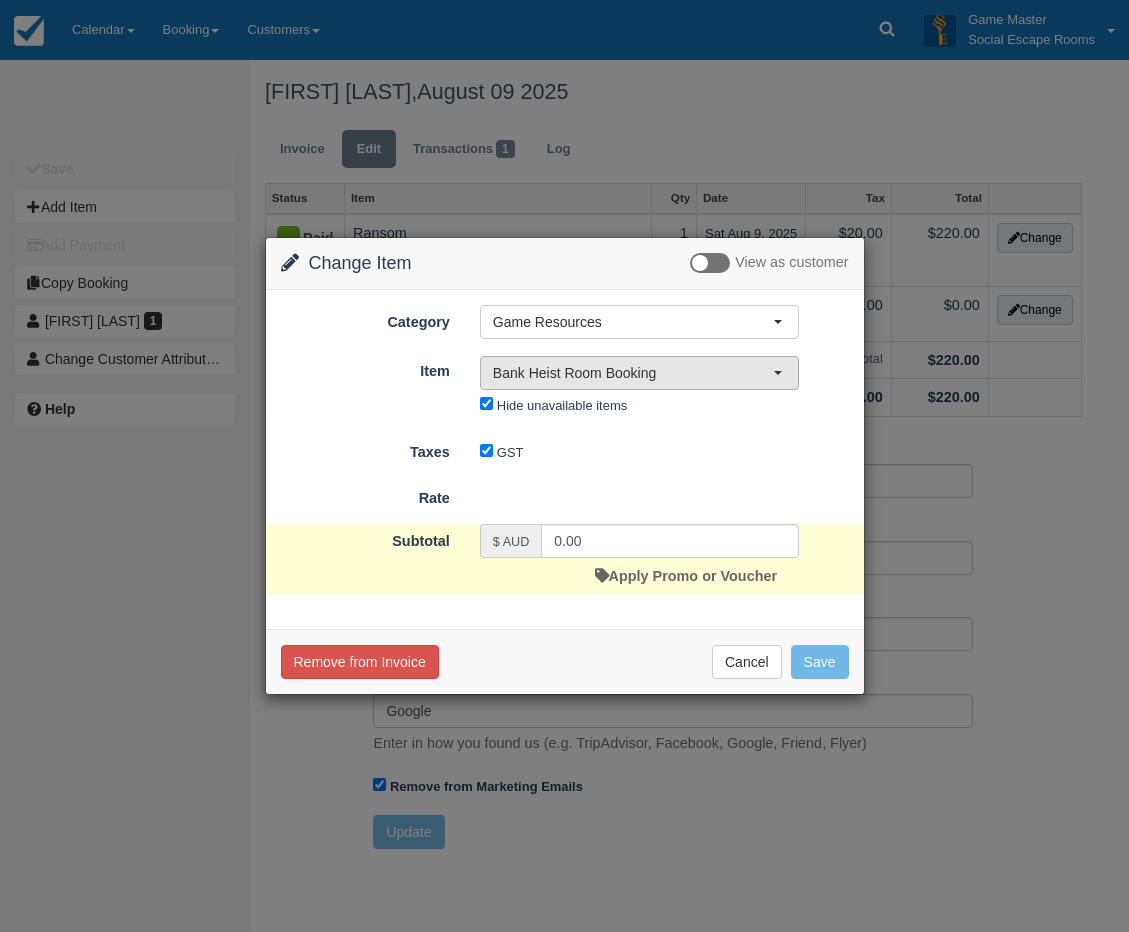 click on "Bank Heist Room Booking" at bounding box center [633, 373] 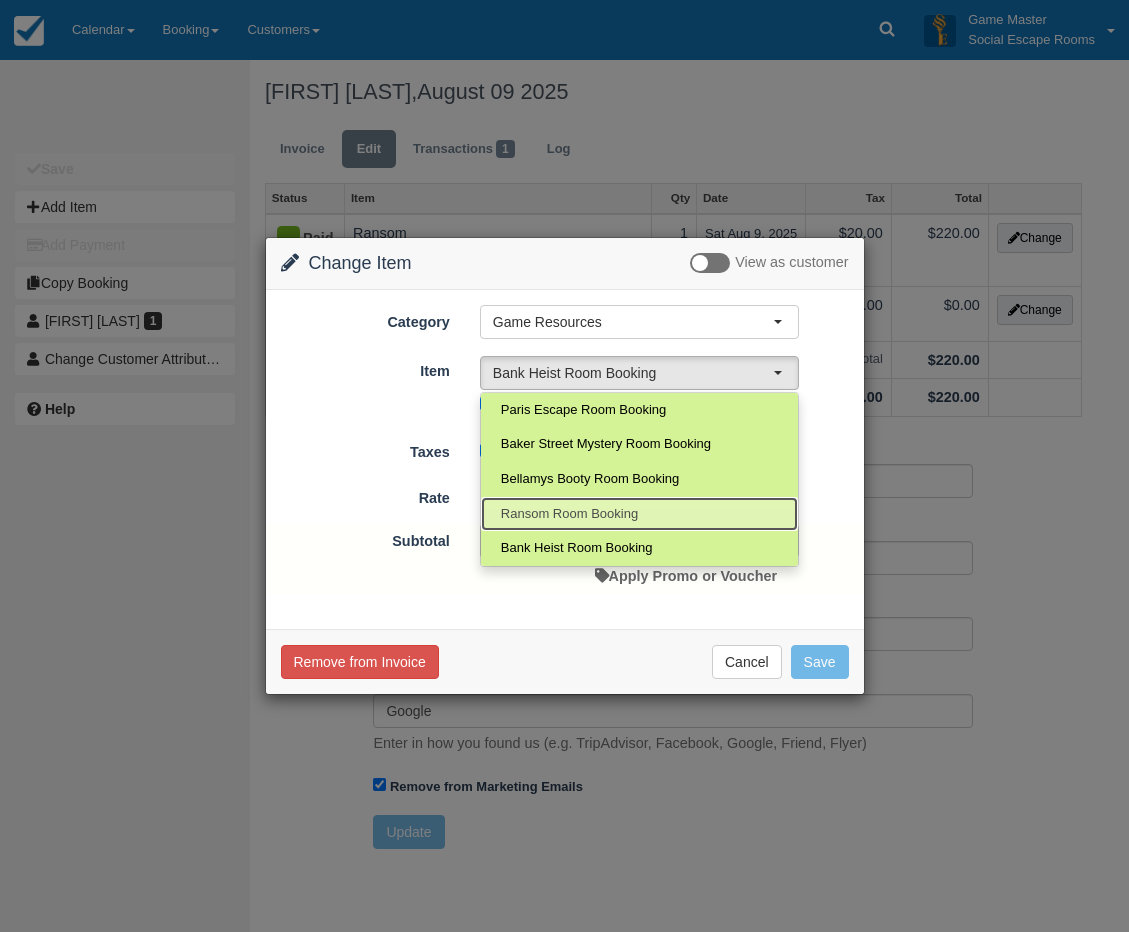 click on "Ransom Room Booking" at bounding box center [569, 514] 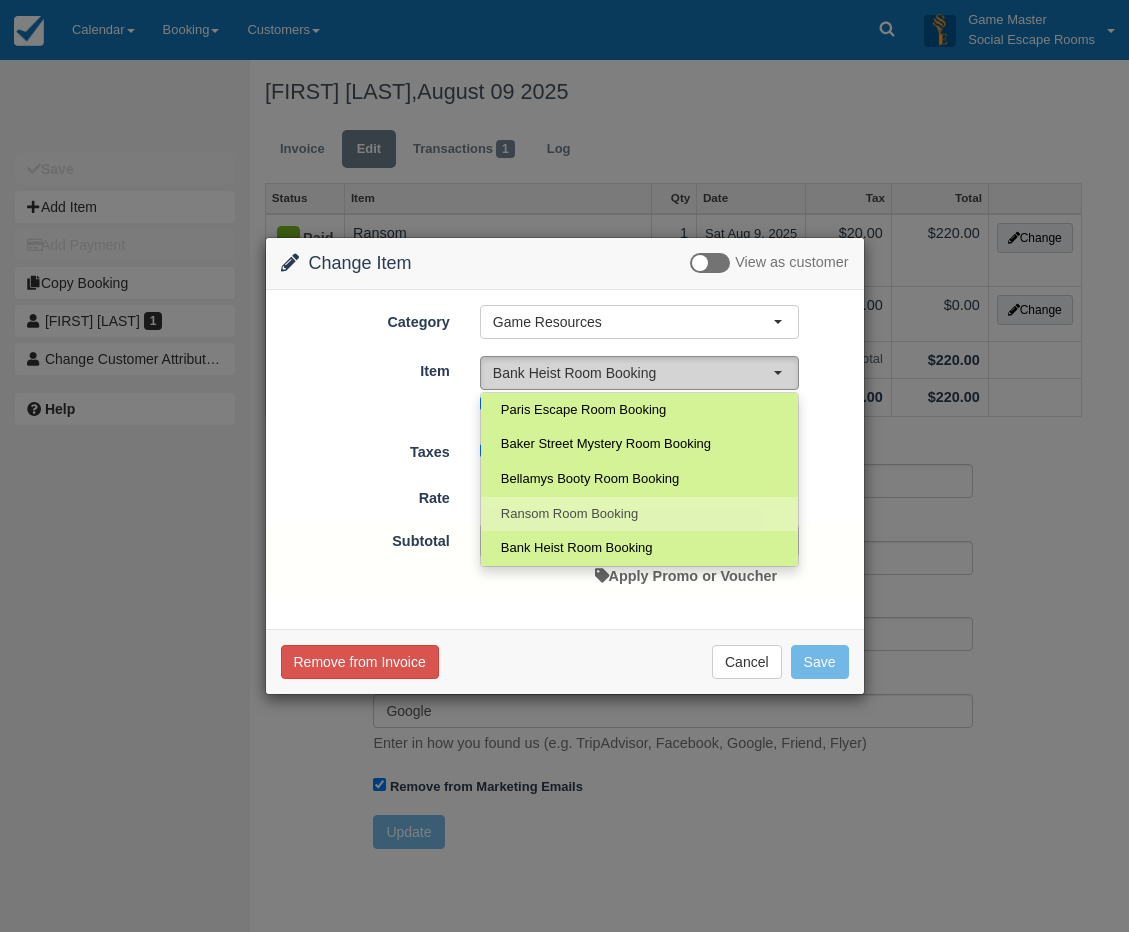 select on "26" 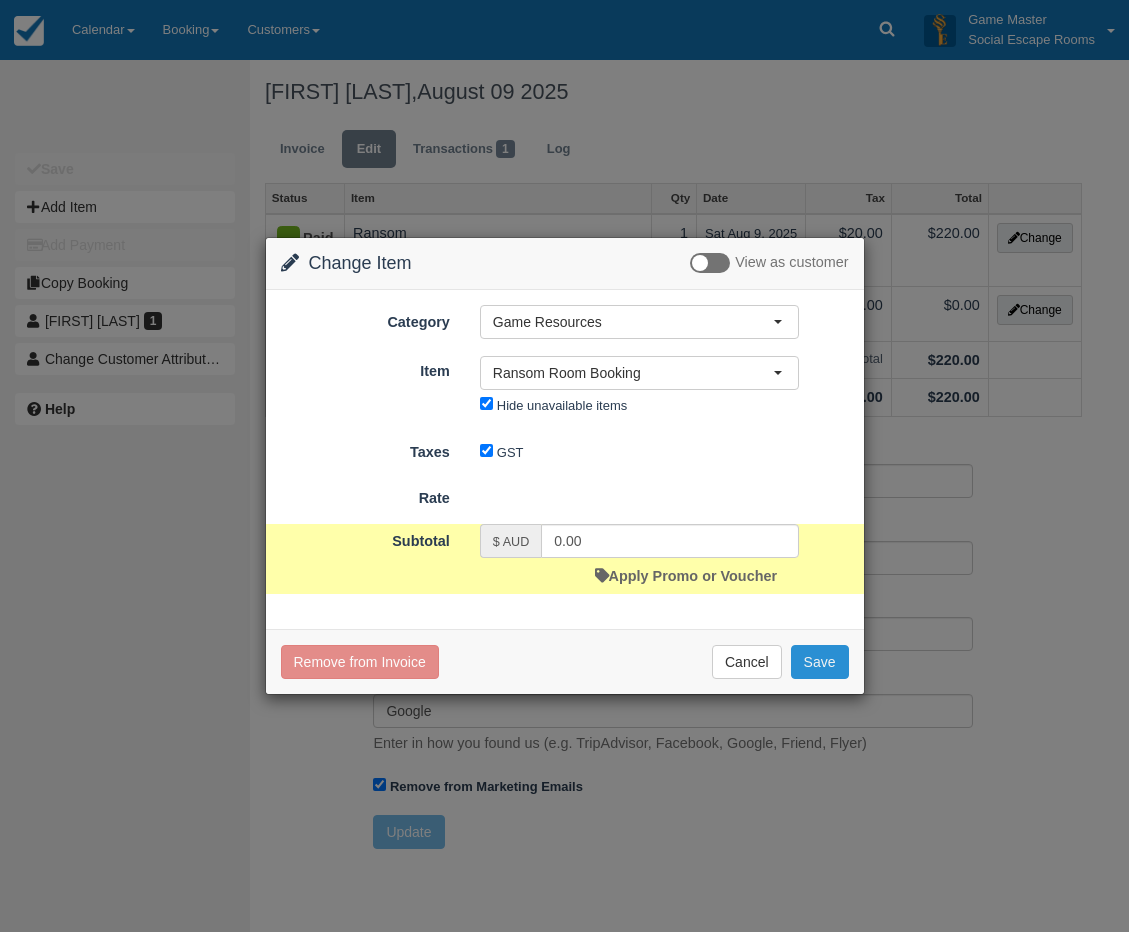 click on "Save" at bounding box center [820, 662] 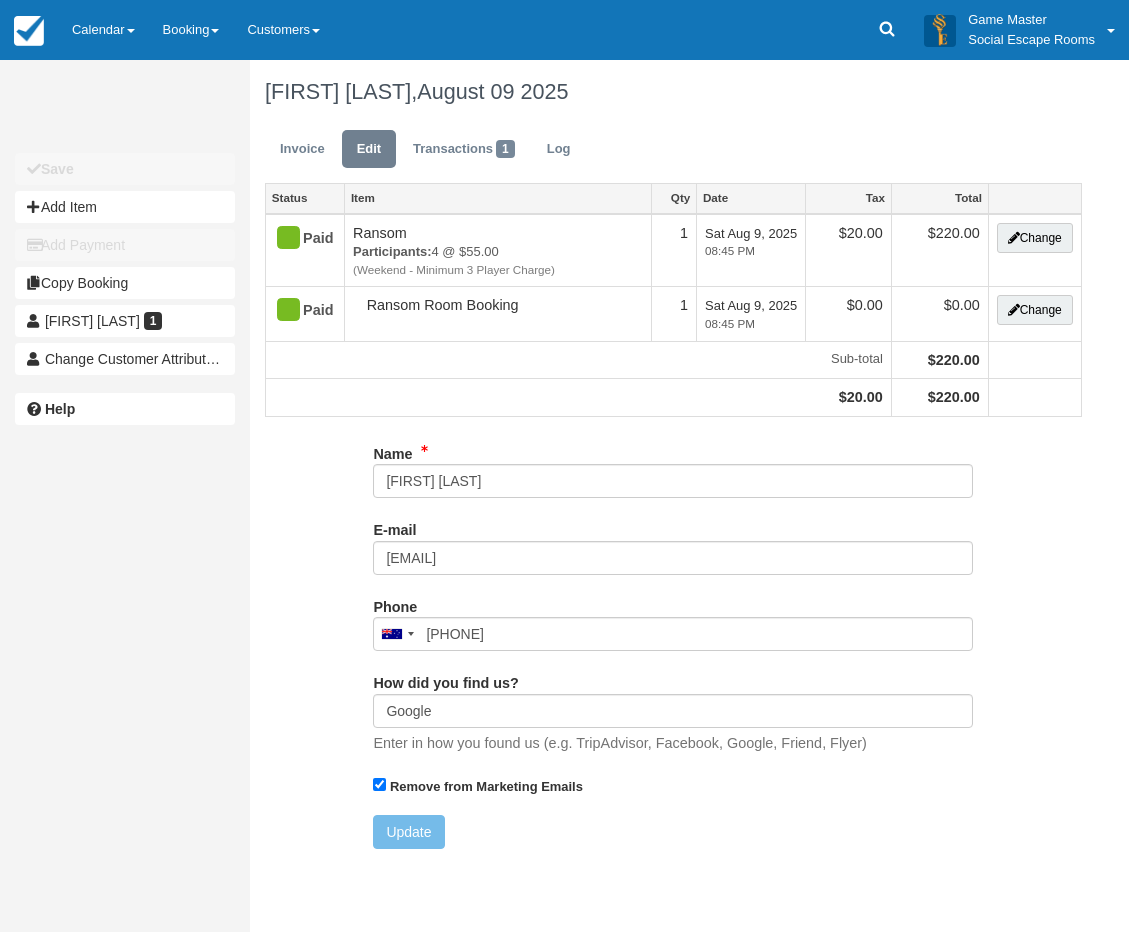 scroll, scrollTop: 0, scrollLeft: 0, axis: both 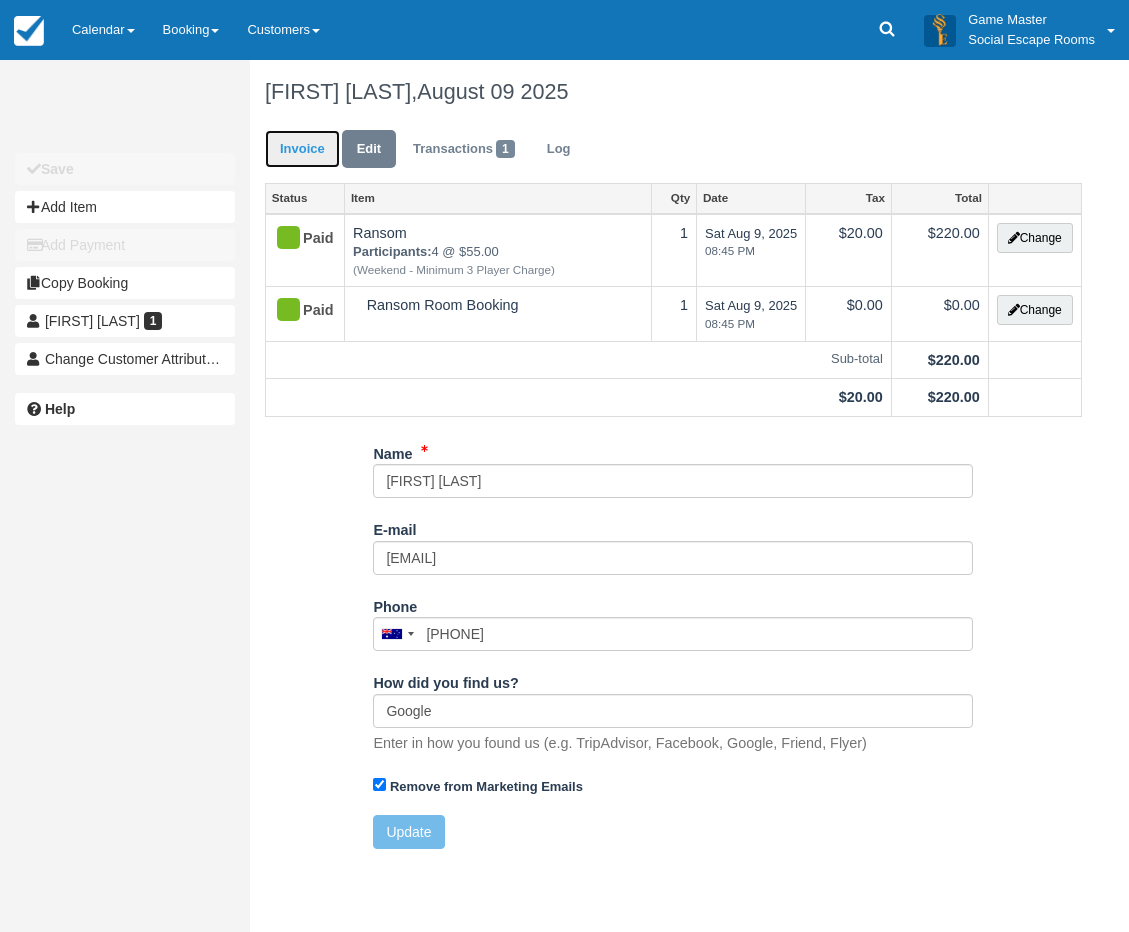 click on "Invoice" at bounding box center [302, 149] 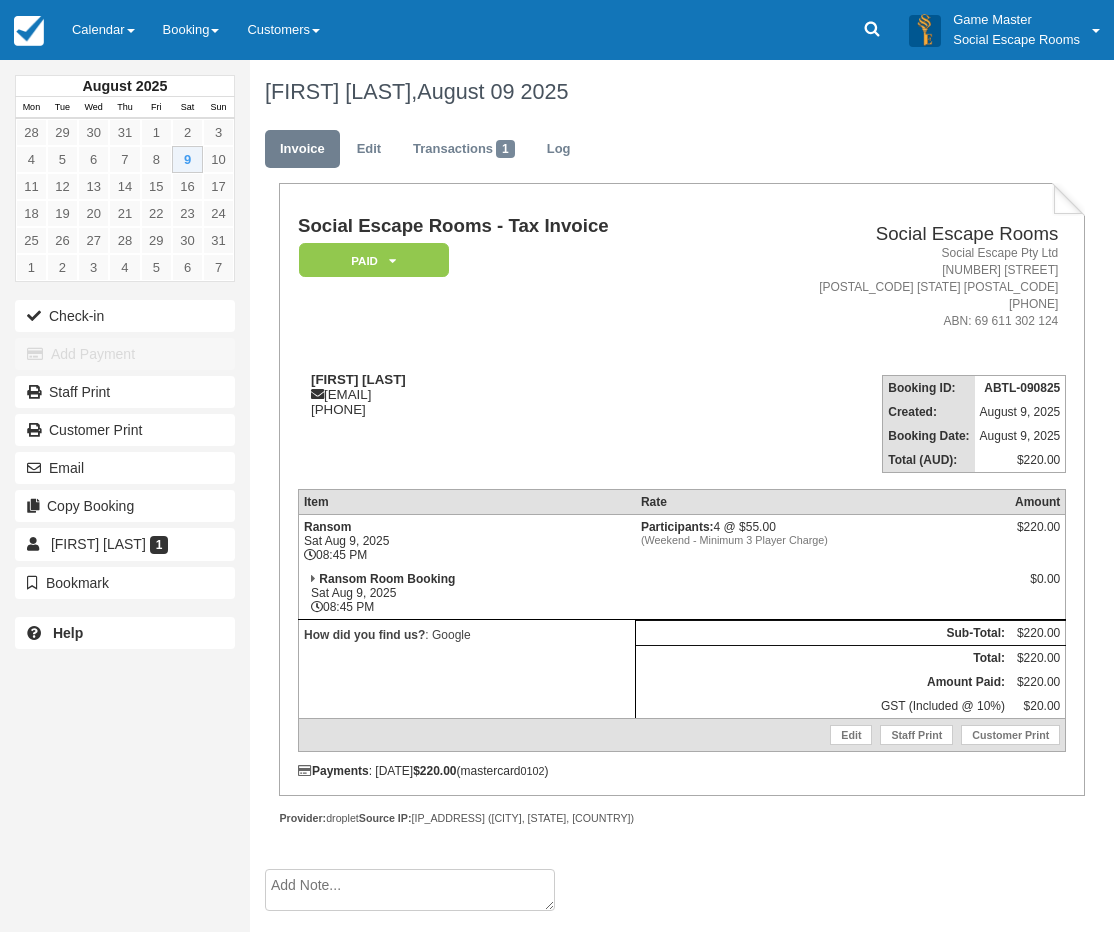 scroll, scrollTop: 0, scrollLeft: 0, axis: both 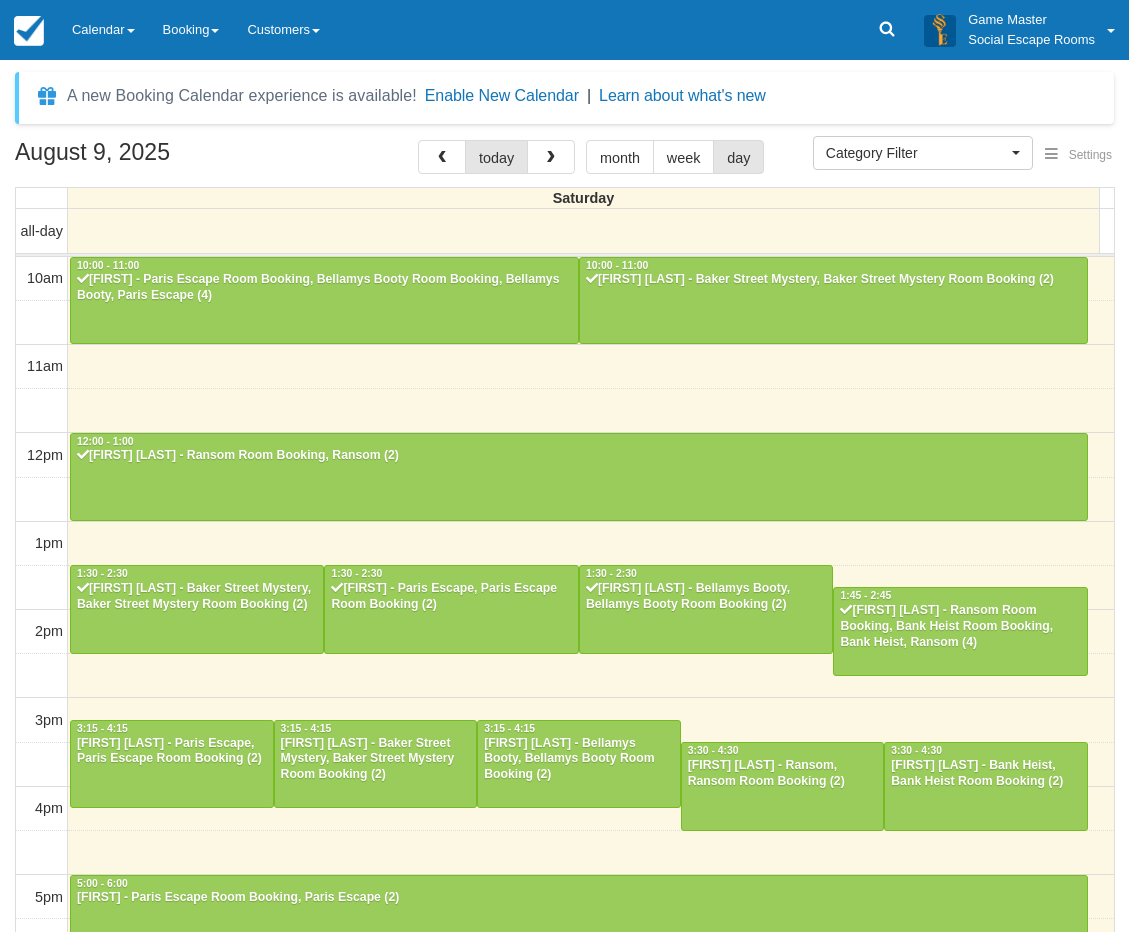 select 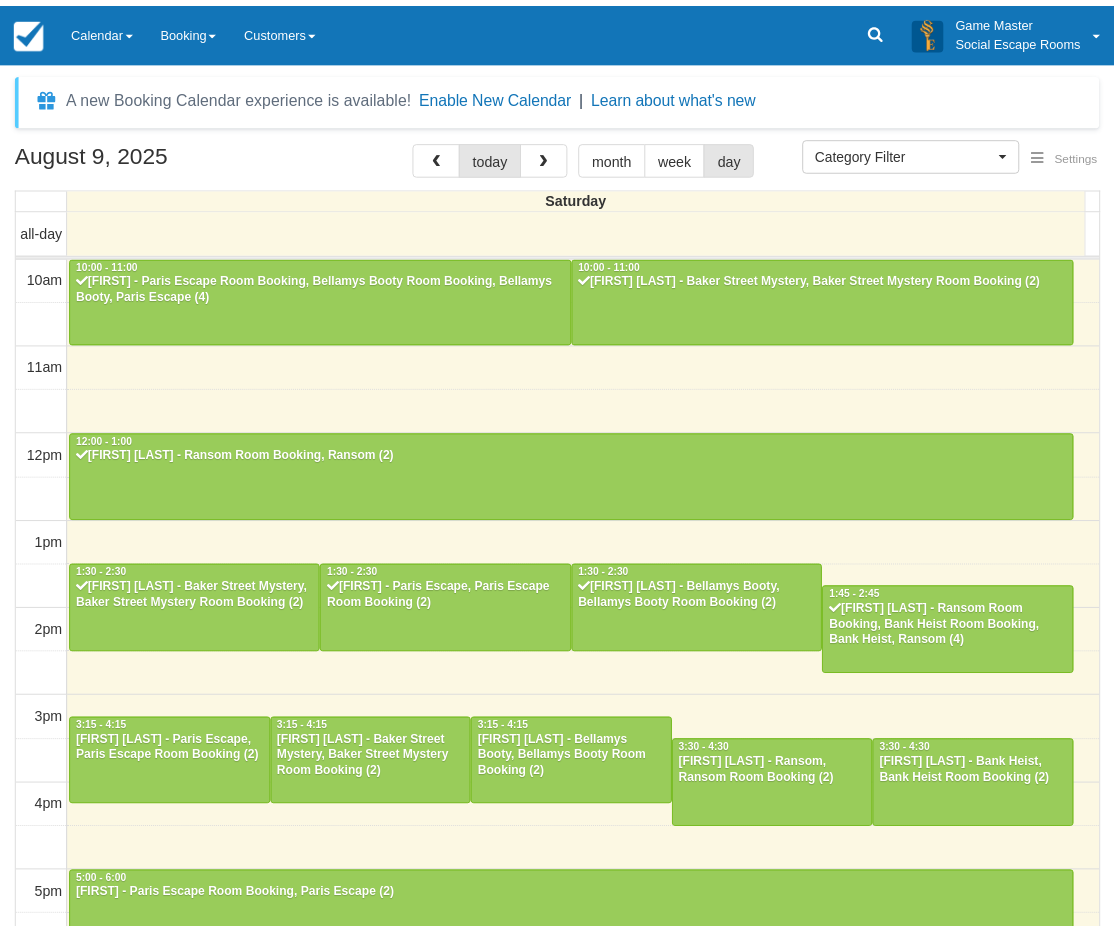 scroll, scrollTop: 10, scrollLeft: 0, axis: vertical 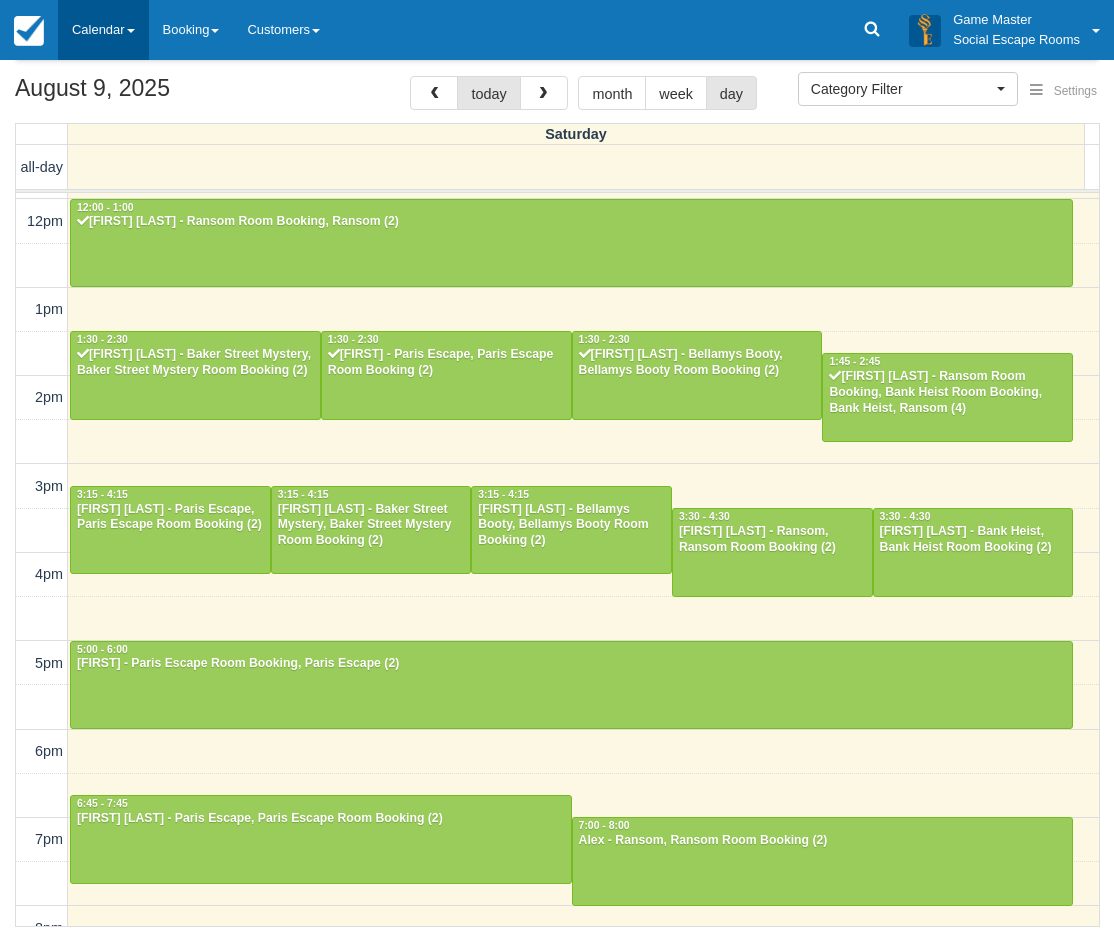 click on "Calendar" at bounding box center [103, 30] 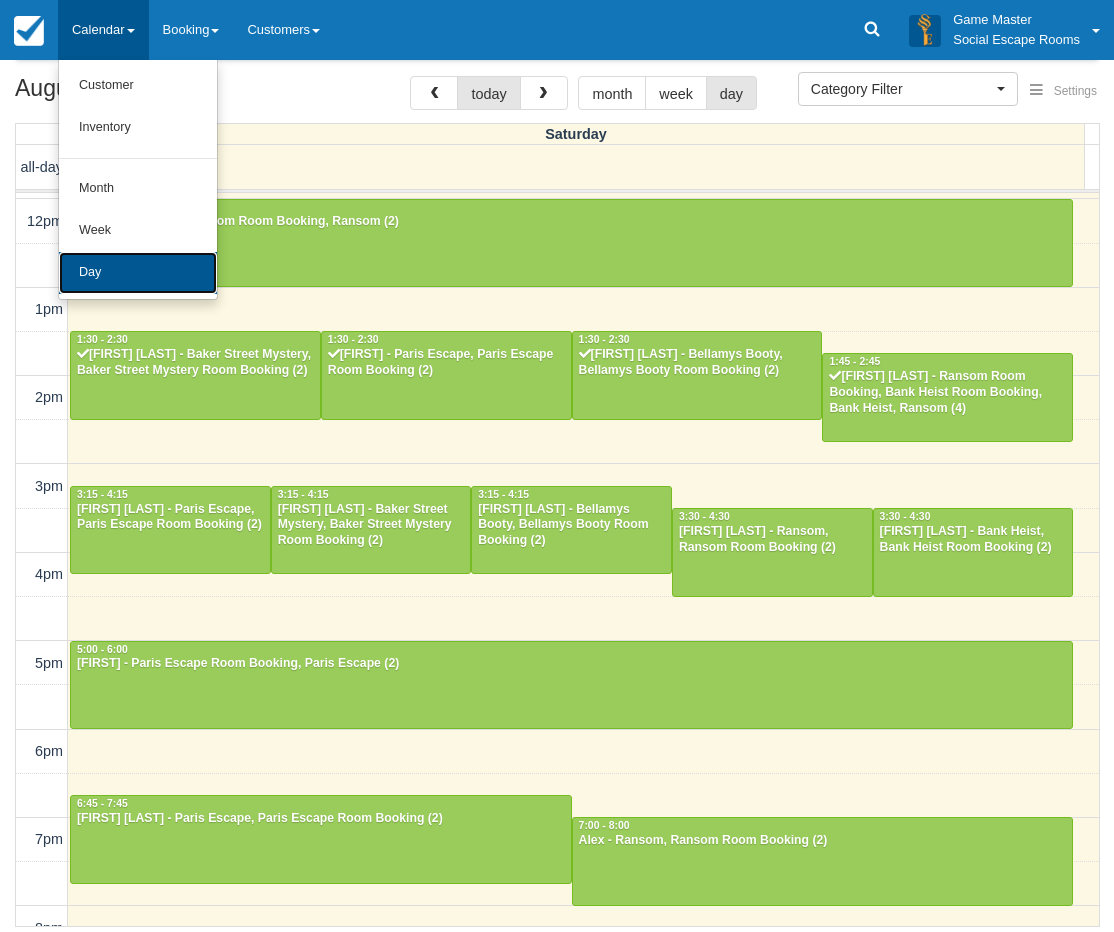 click on "Day" at bounding box center [138, 273] 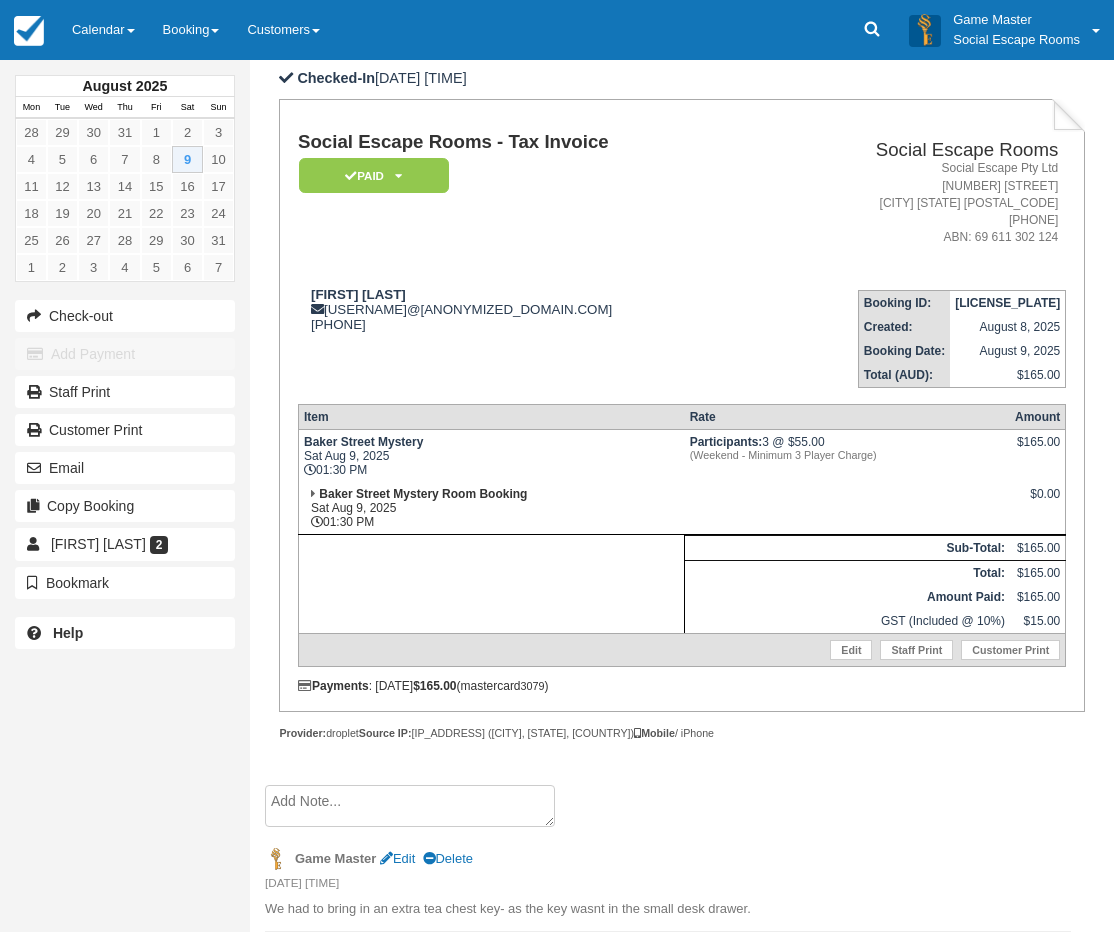 scroll, scrollTop: 0, scrollLeft: 0, axis: both 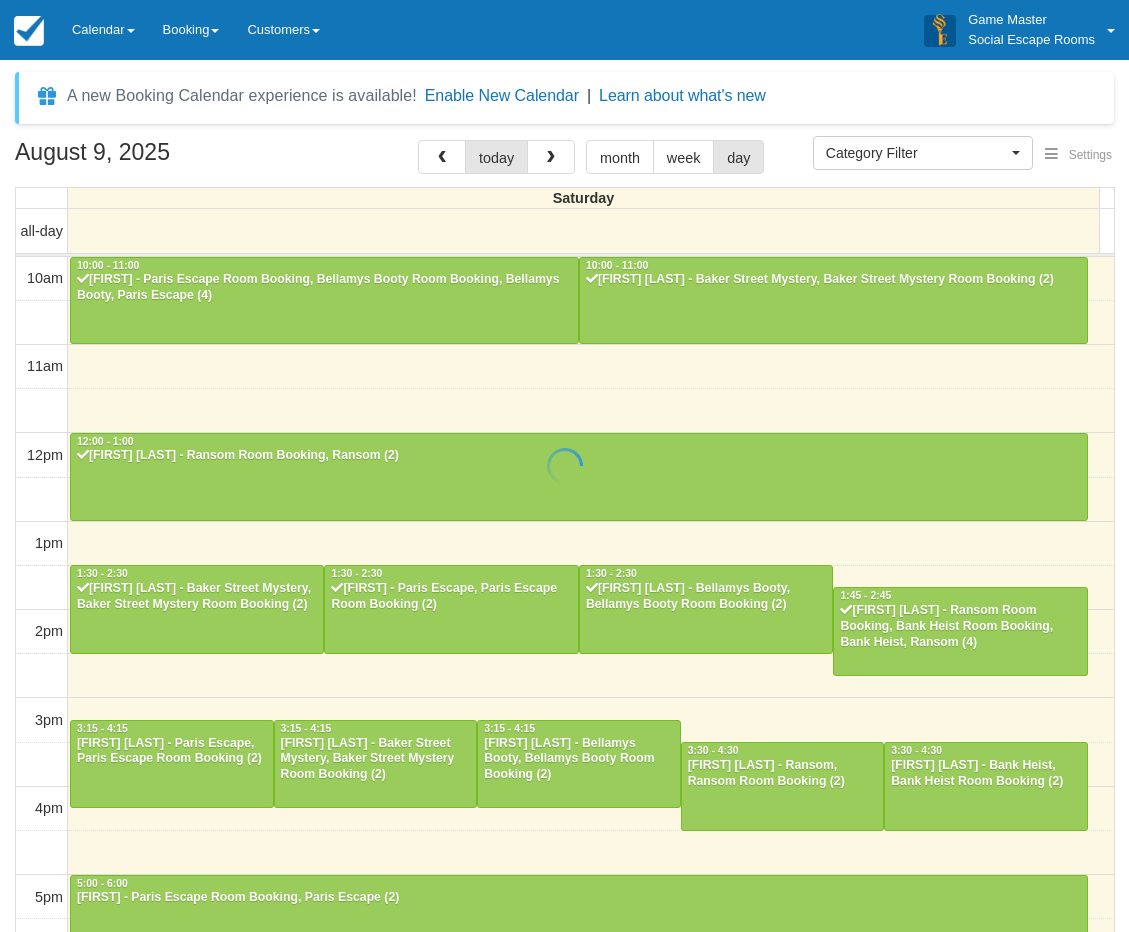select 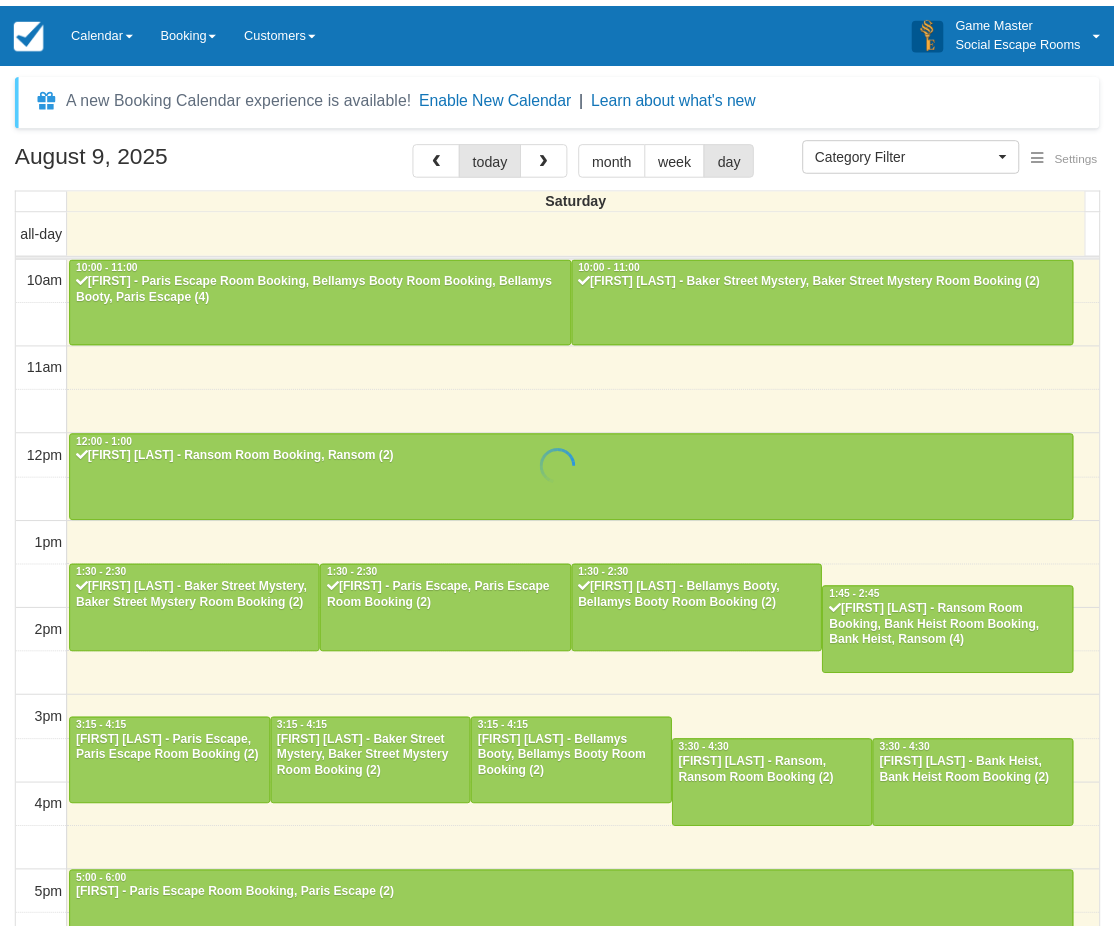 scroll, scrollTop: 41, scrollLeft: 0, axis: vertical 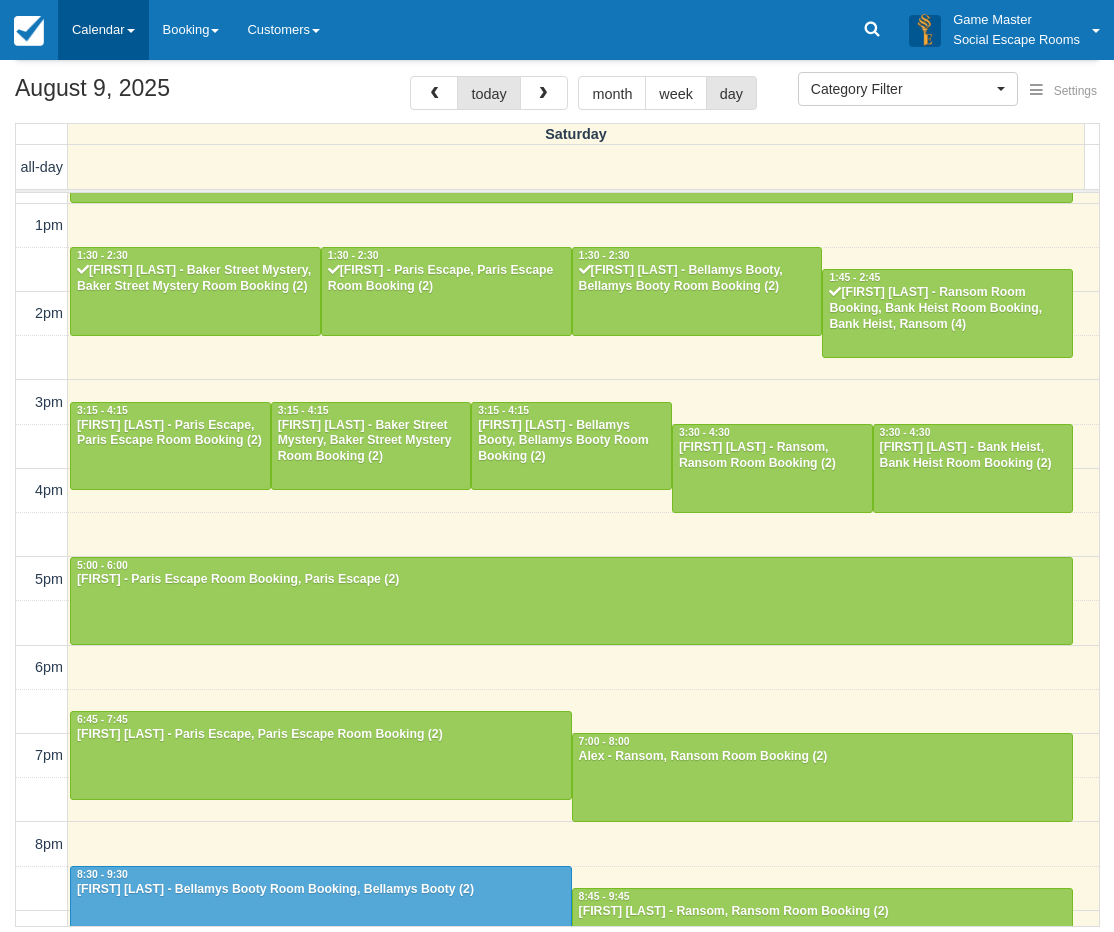 click on "Calendar" at bounding box center (103, 30) 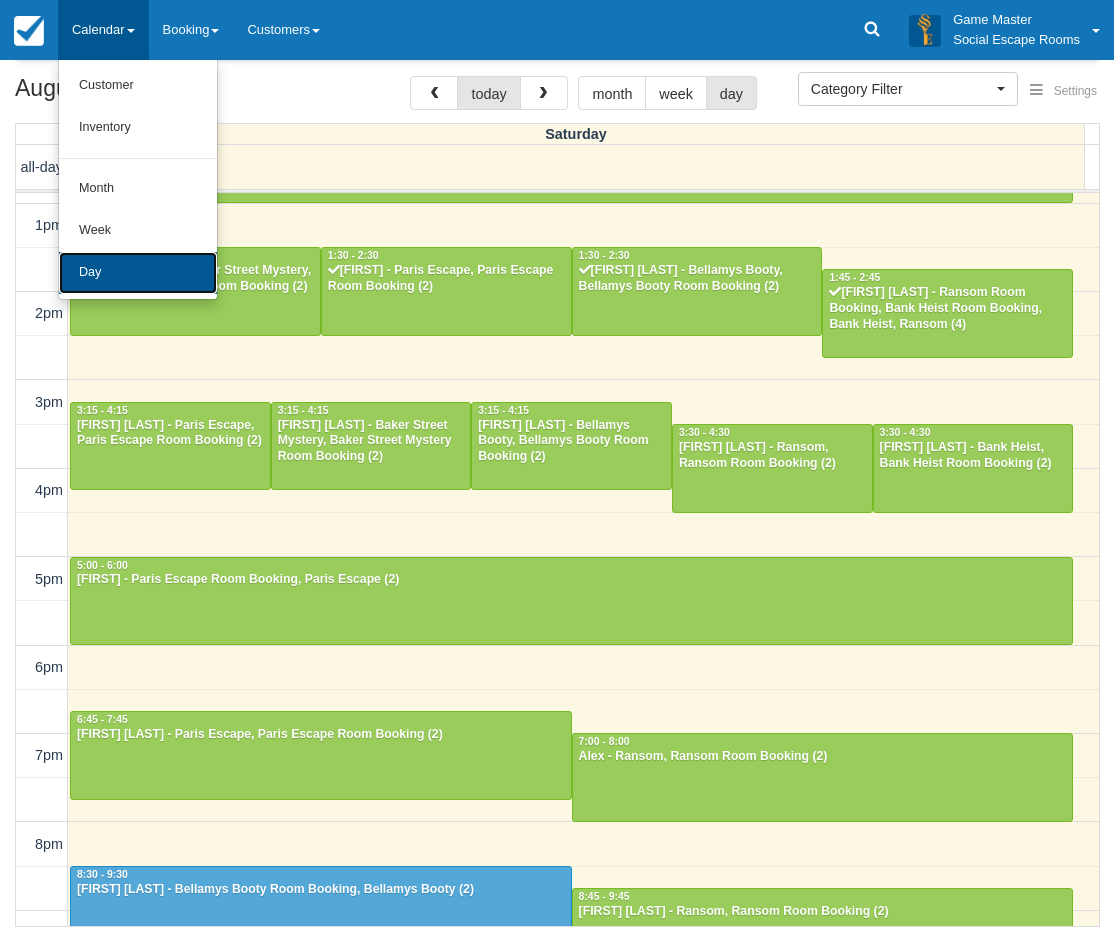 click on "Day" at bounding box center [138, 273] 